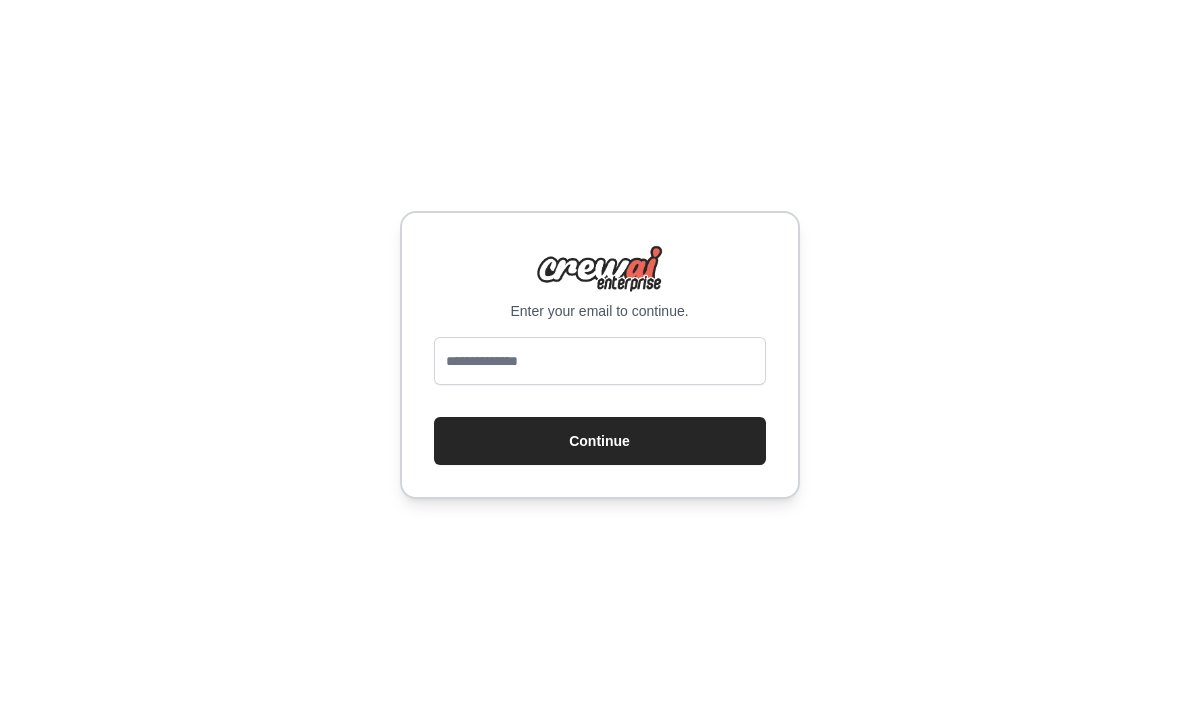 scroll, scrollTop: 0, scrollLeft: 0, axis: both 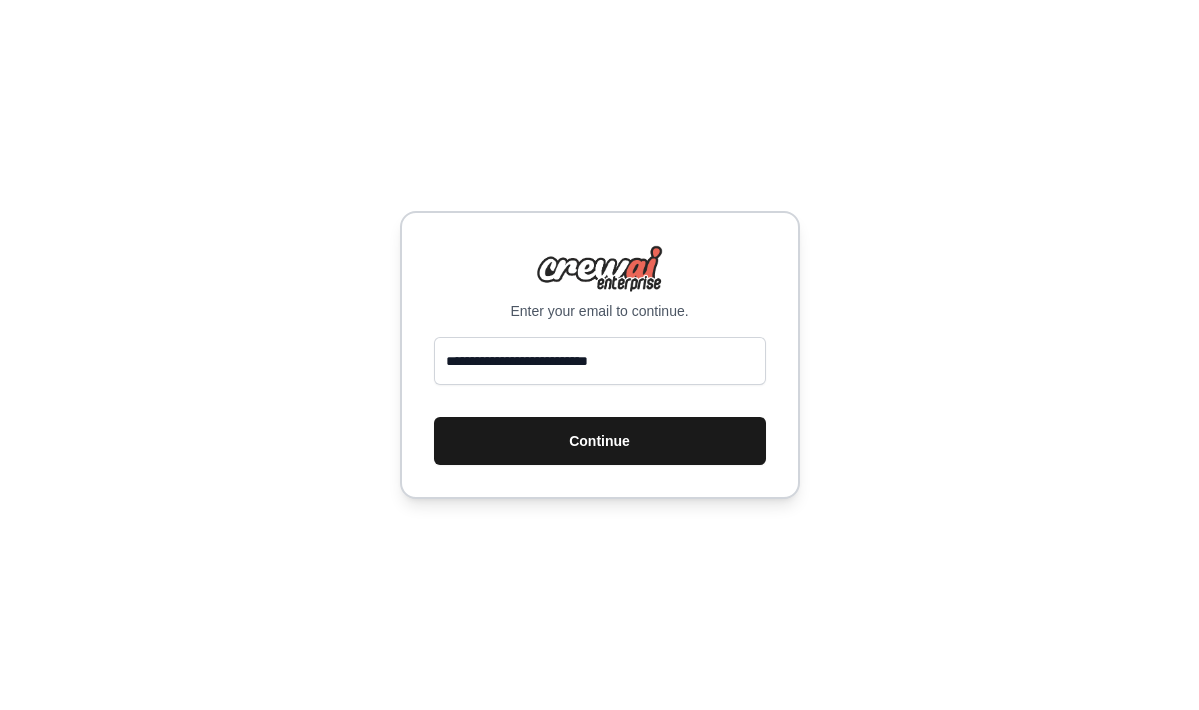 type on "**********" 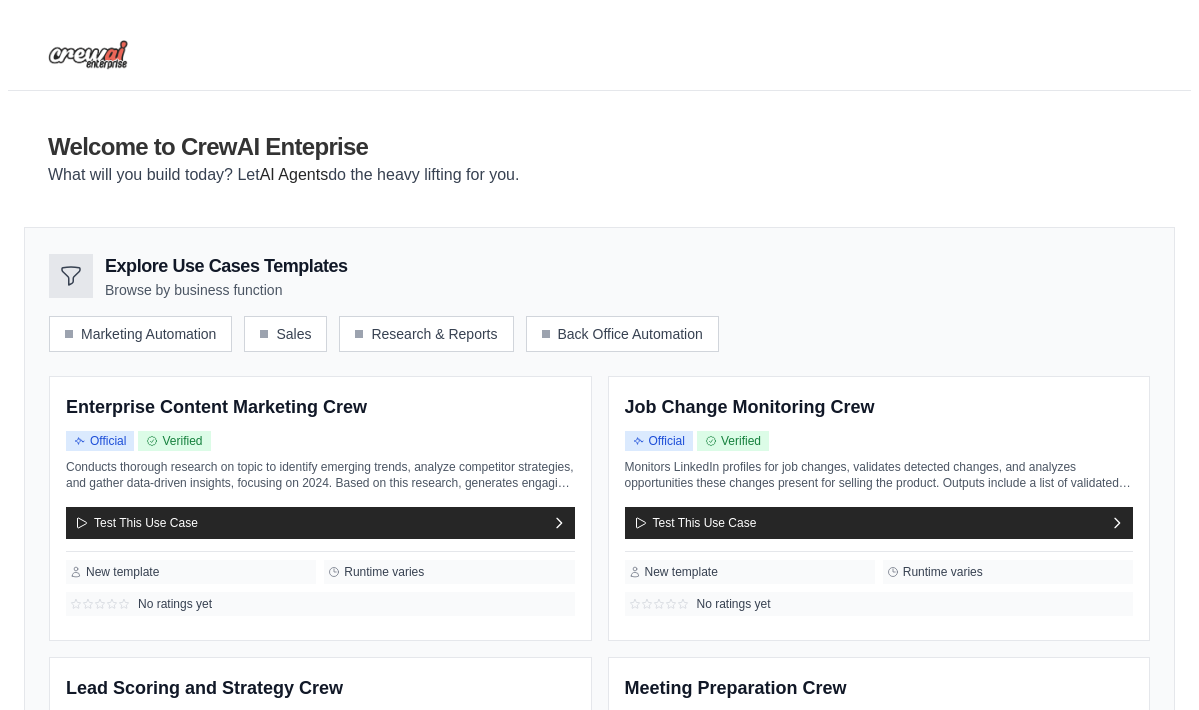 scroll, scrollTop: 0, scrollLeft: 0, axis: both 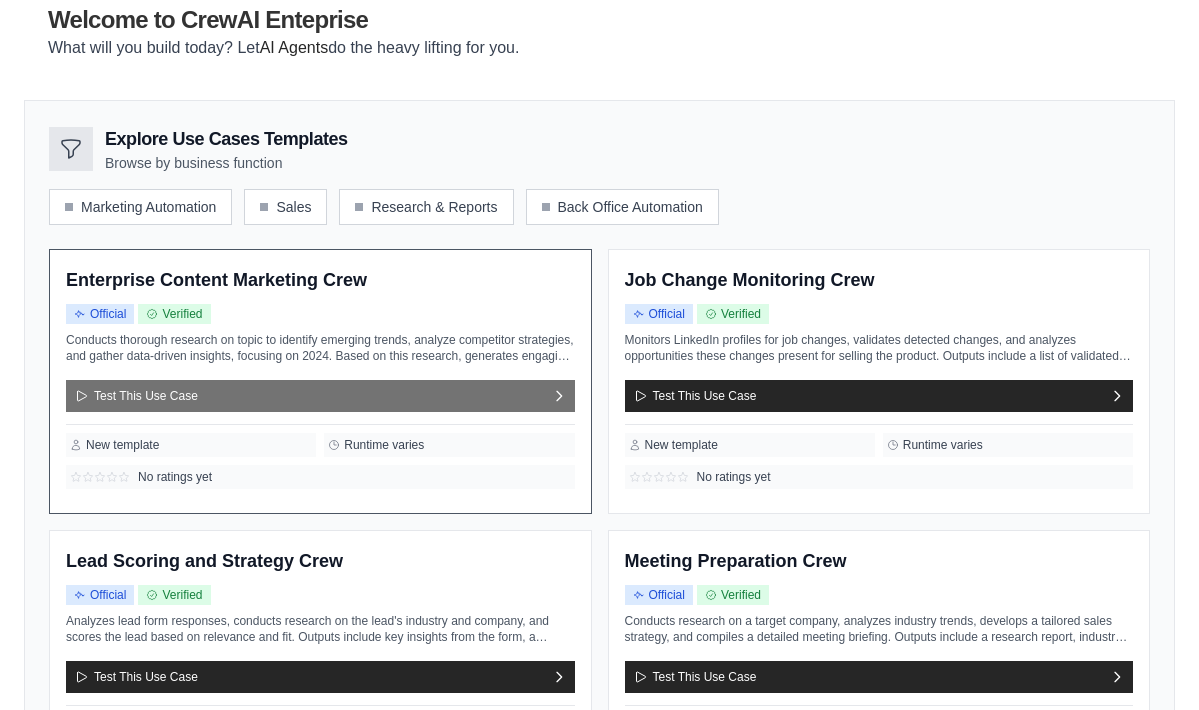 click on "Test This Use Case" at bounding box center [320, 396] 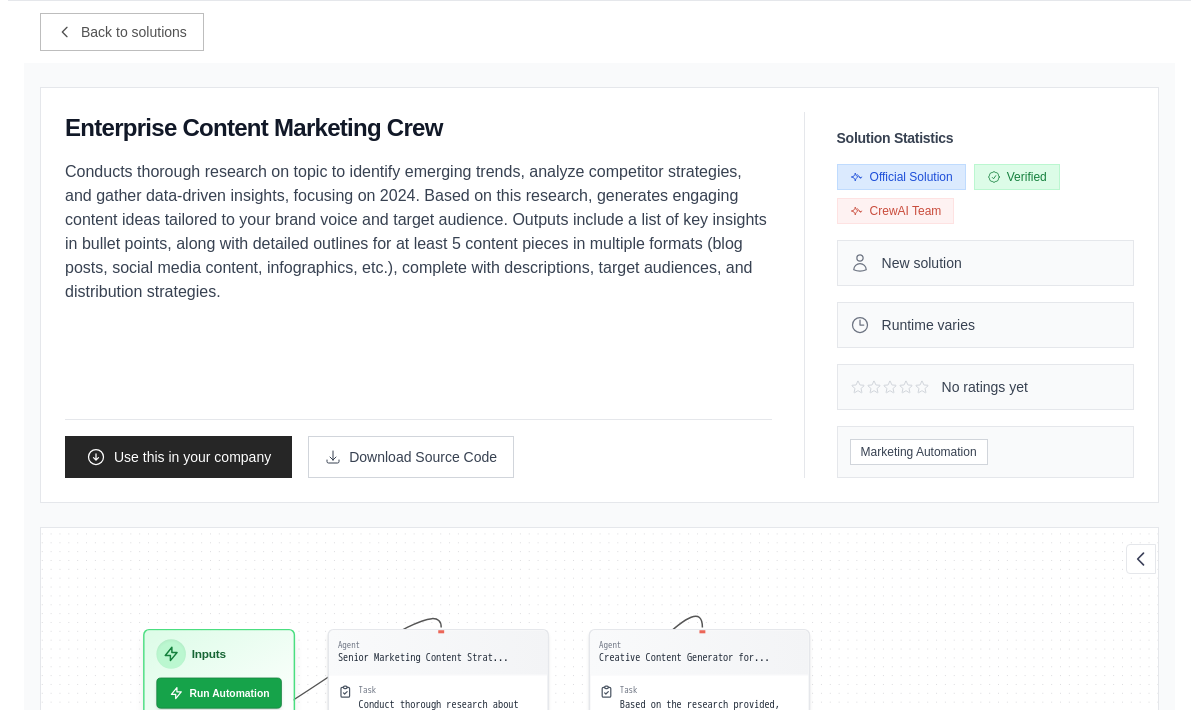 scroll, scrollTop: 89, scrollLeft: 0, axis: vertical 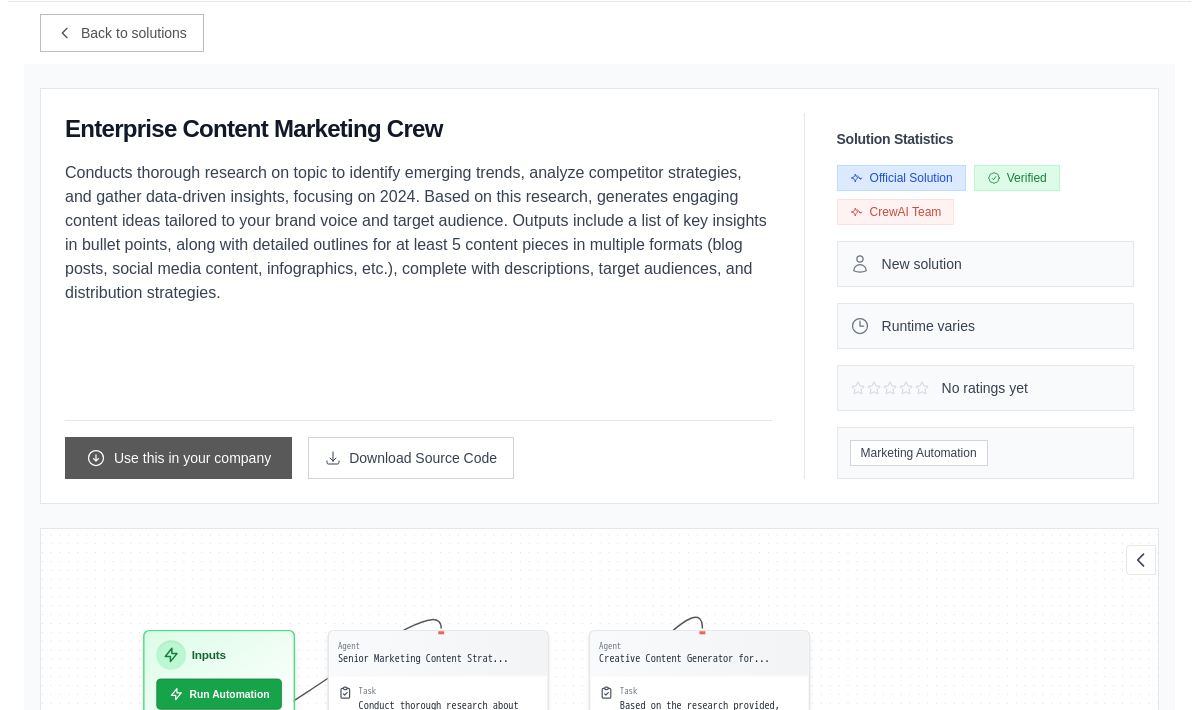 click on "Use this in your company" at bounding box center [178, 458] 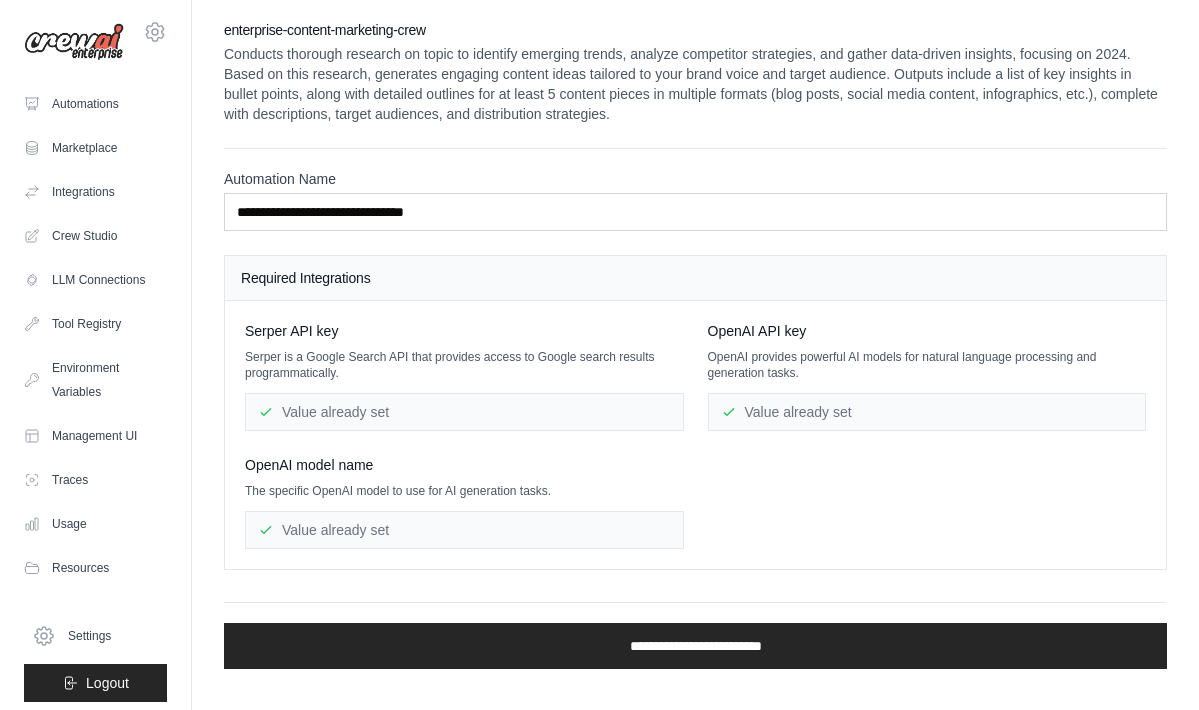 scroll, scrollTop: 0, scrollLeft: 0, axis: both 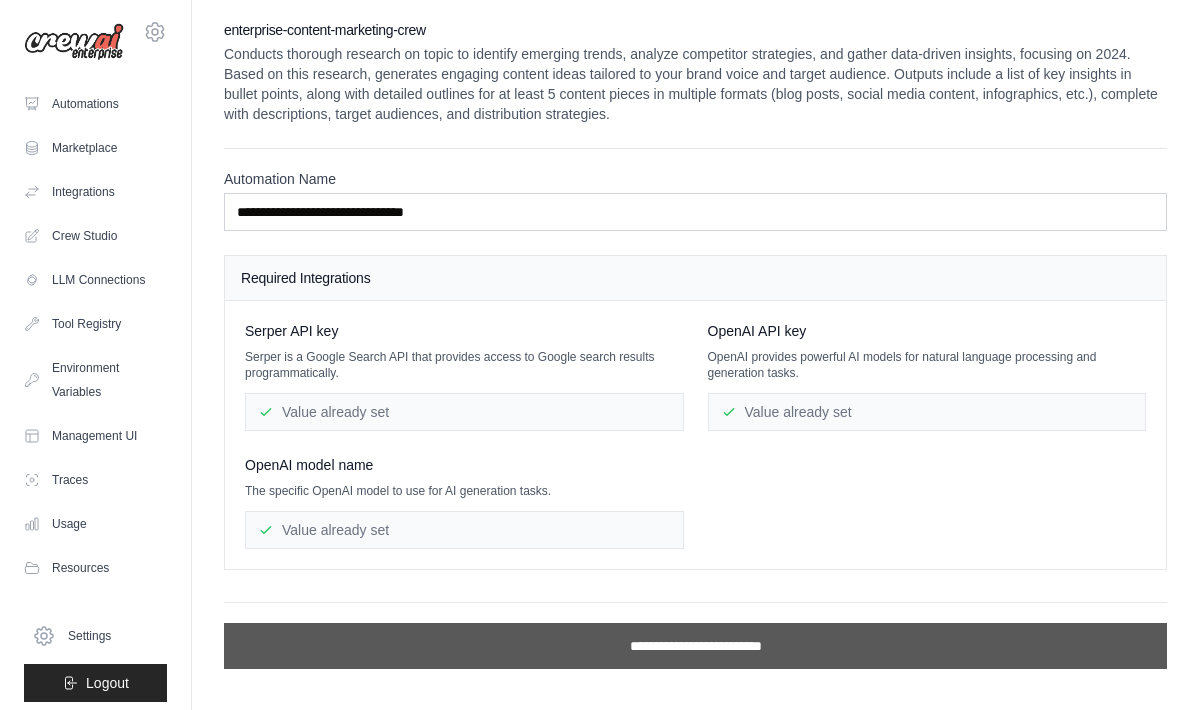click on "**********" at bounding box center [695, 646] 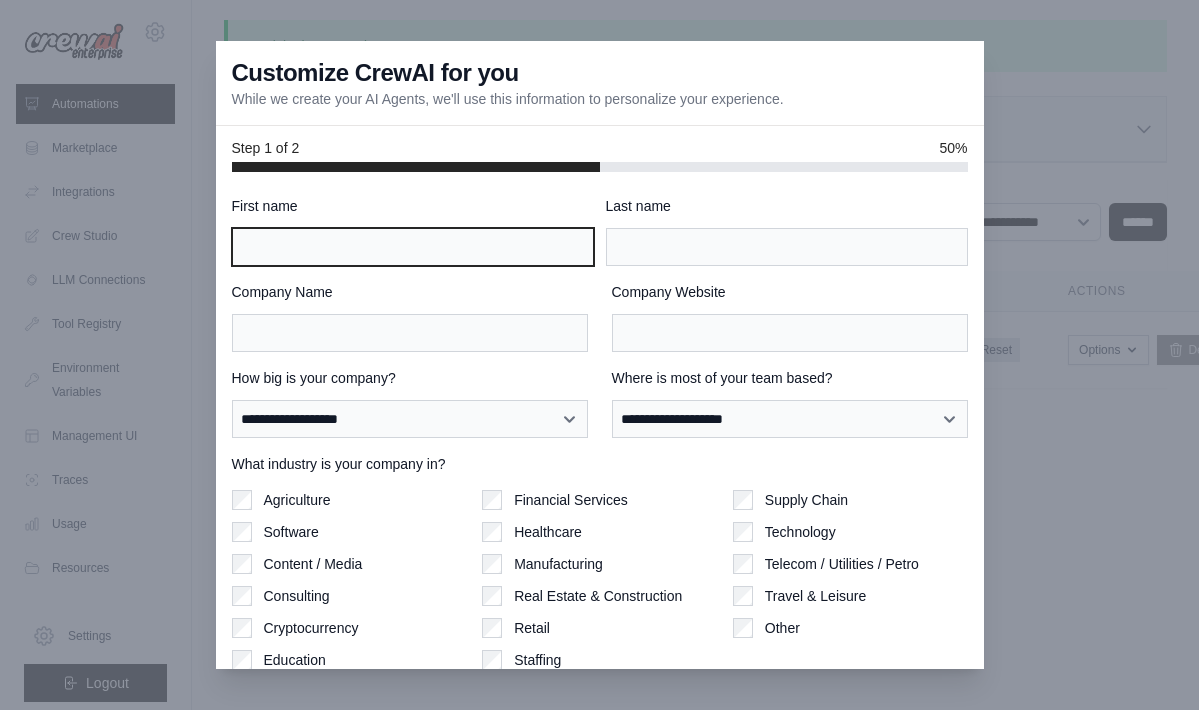 click on "First name" at bounding box center [413, 247] 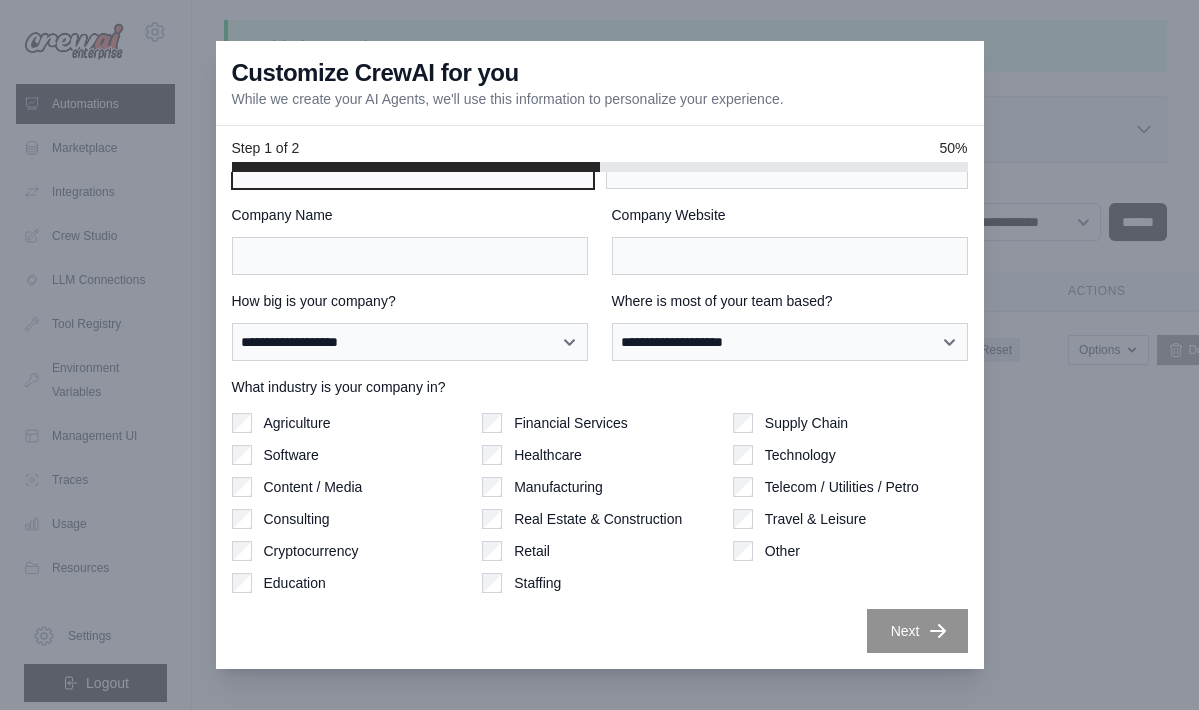 scroll, scrollTop: 77, scrollLeft: 0, axis: vertical 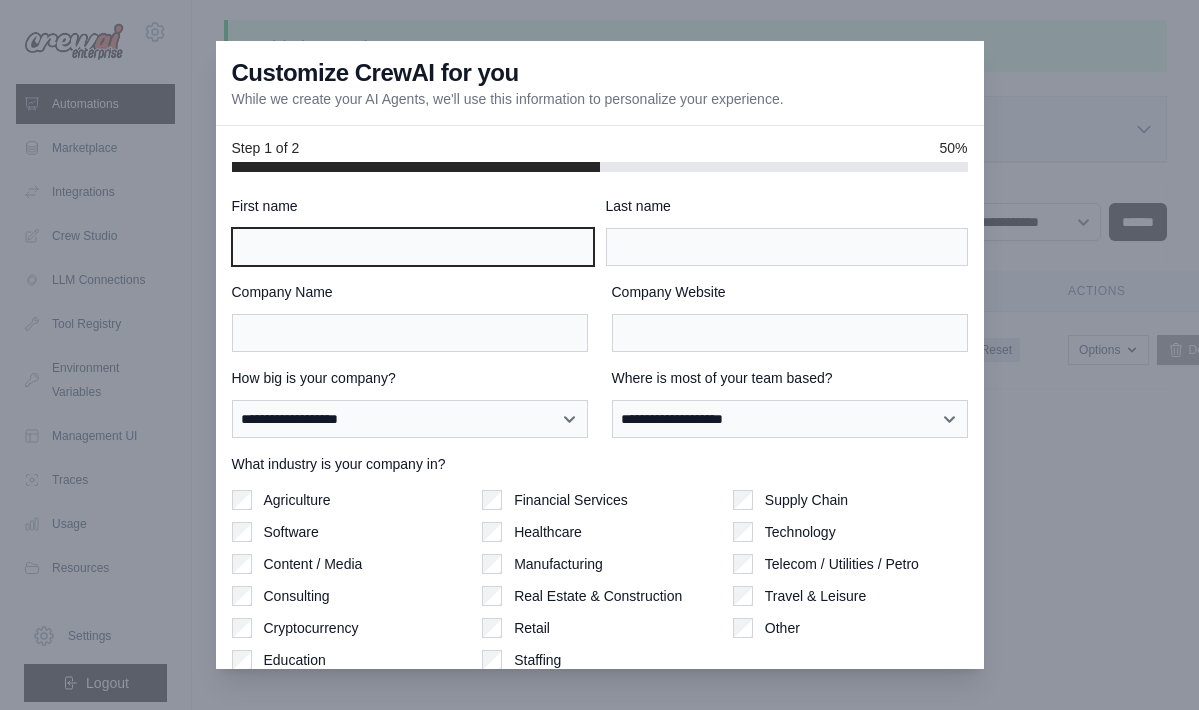 click on "First name" at bounding box center (413, 247) 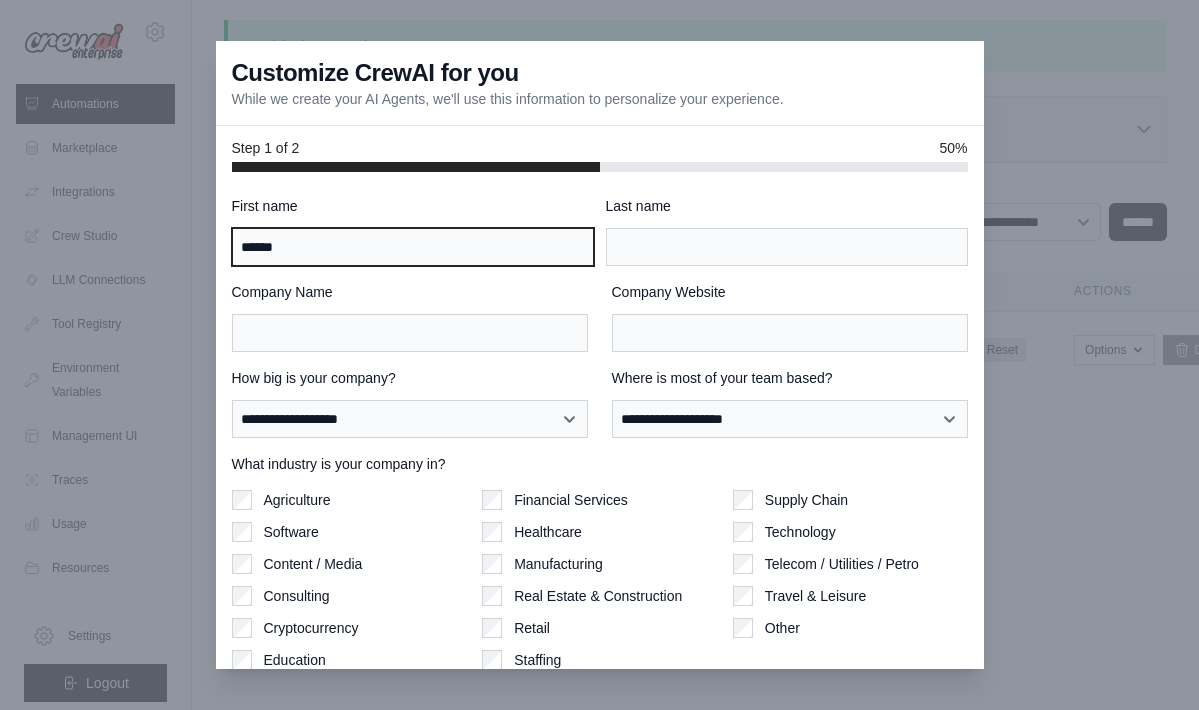 type on "******" 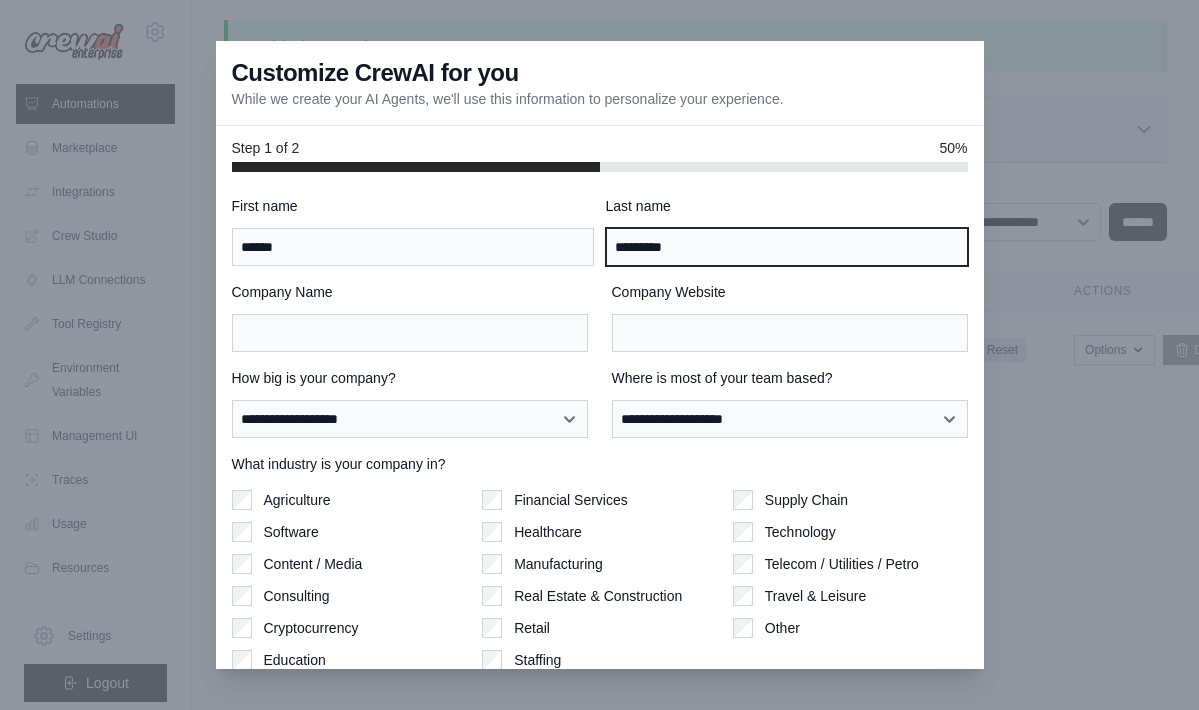 type on "*********" 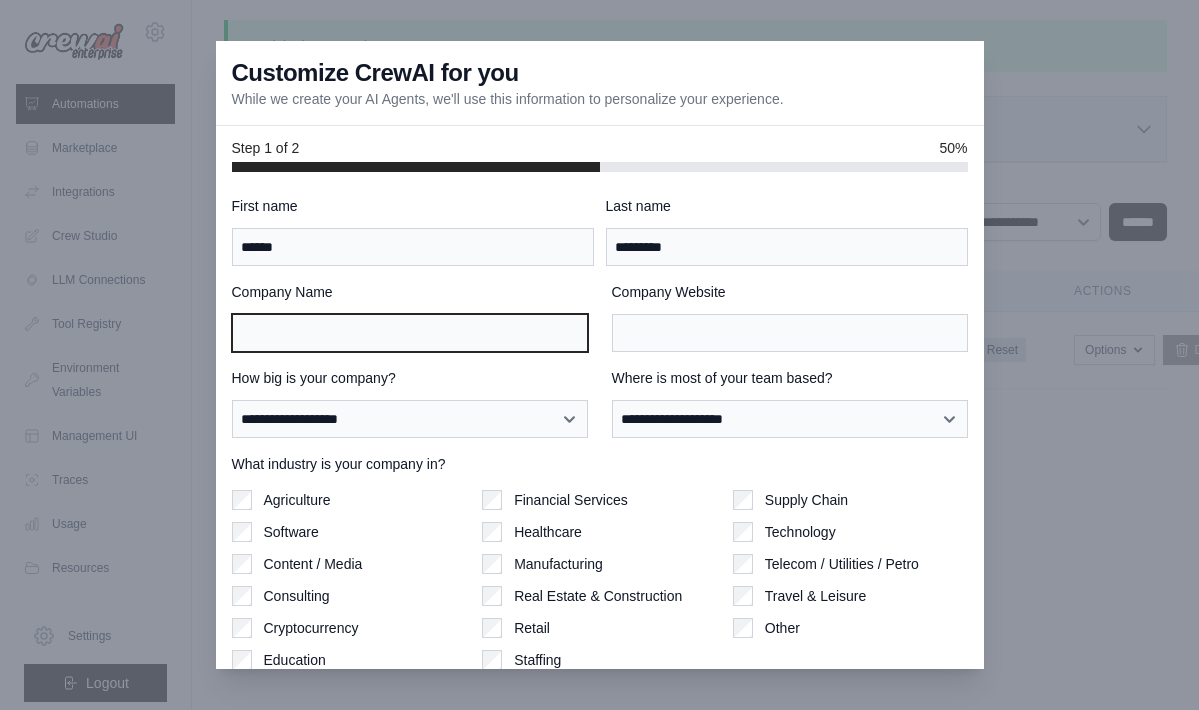 click on "Company Name" at bounding box center [410, 333] 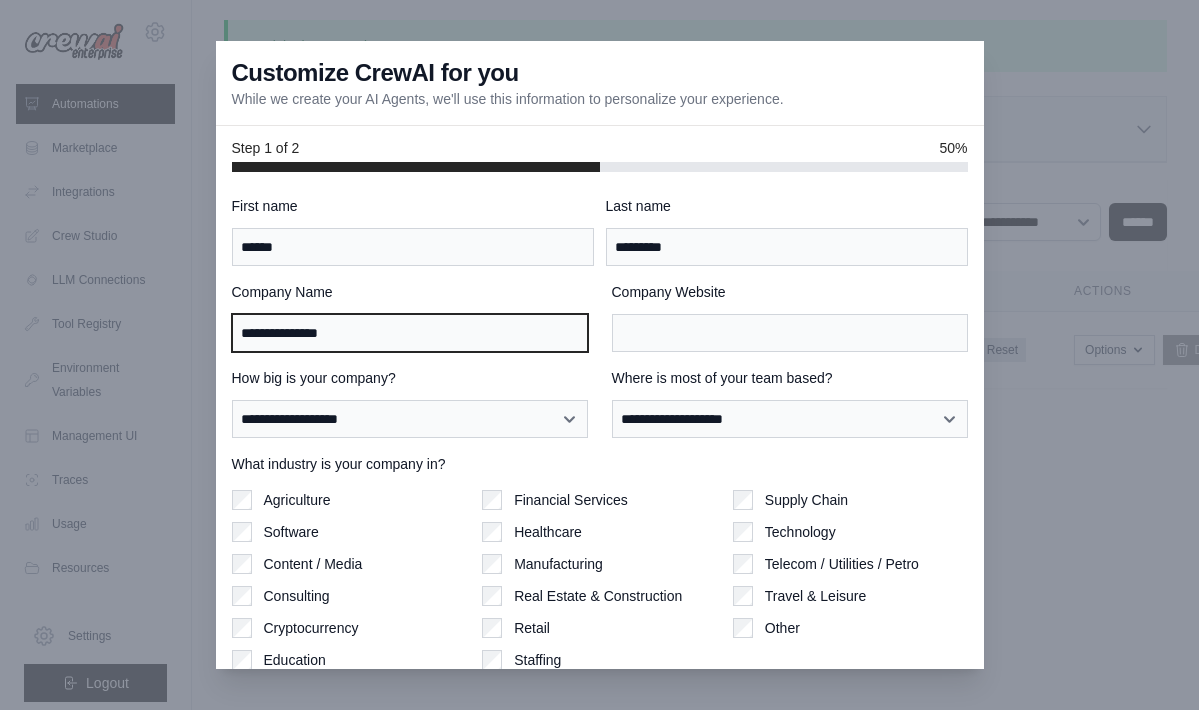 type on "**********" 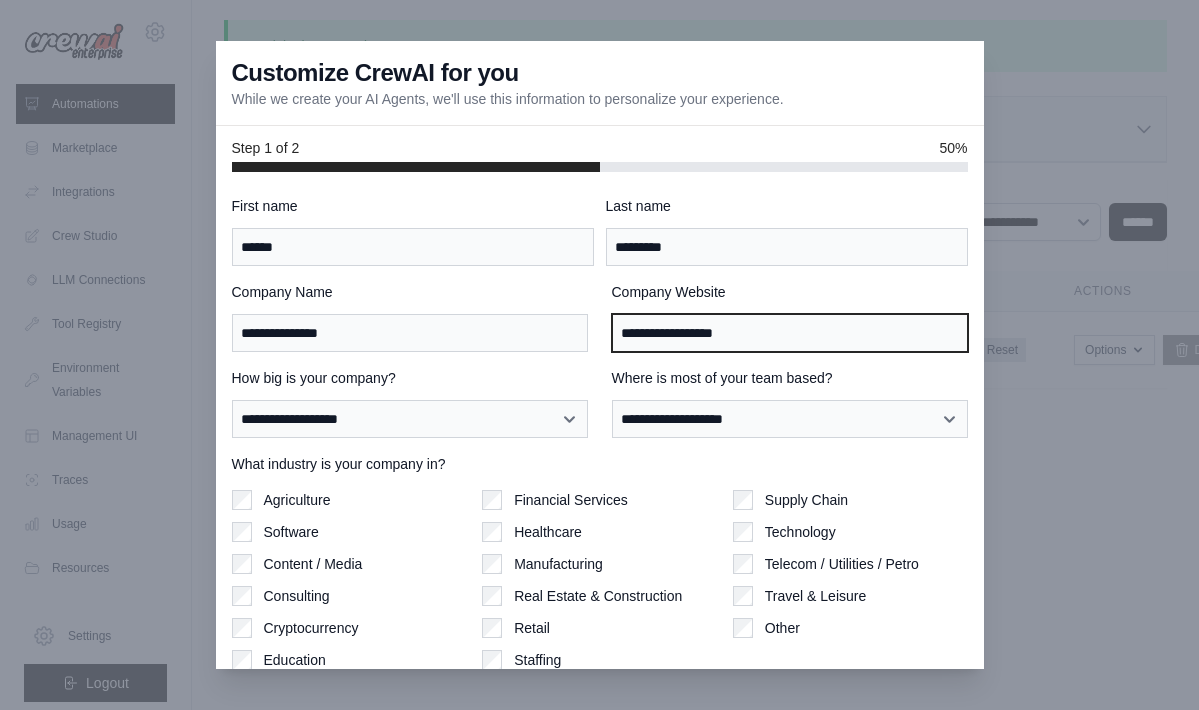 type on "**********" 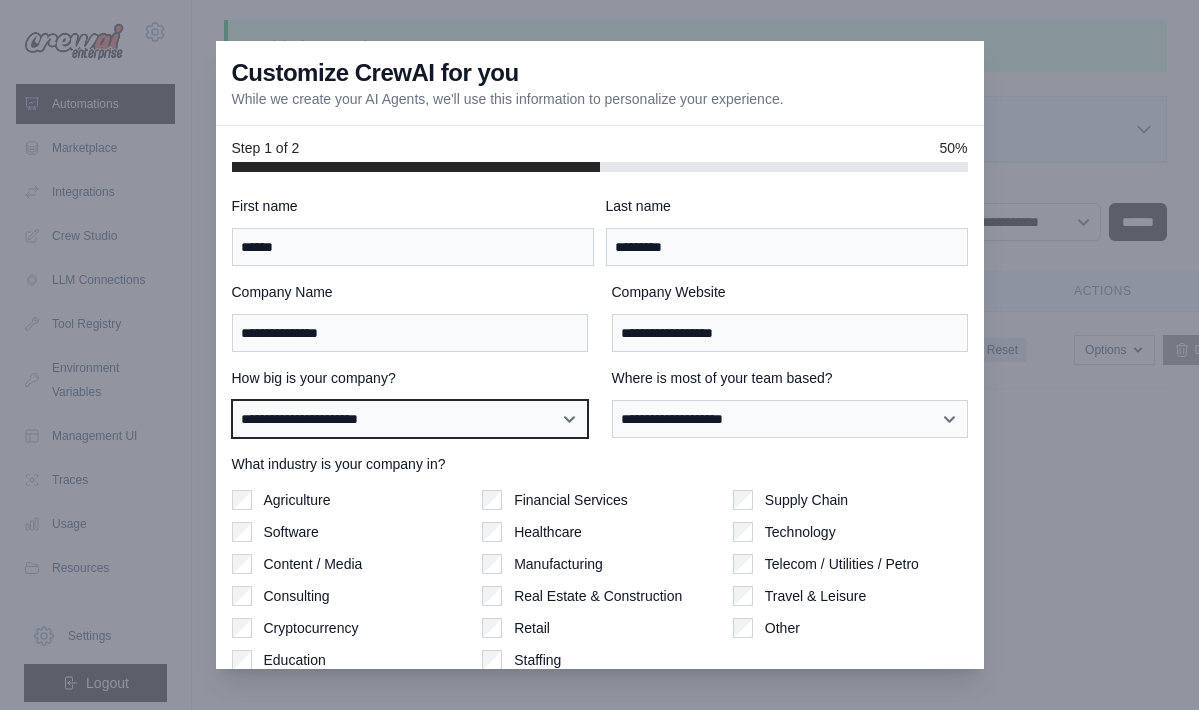select on "**********" 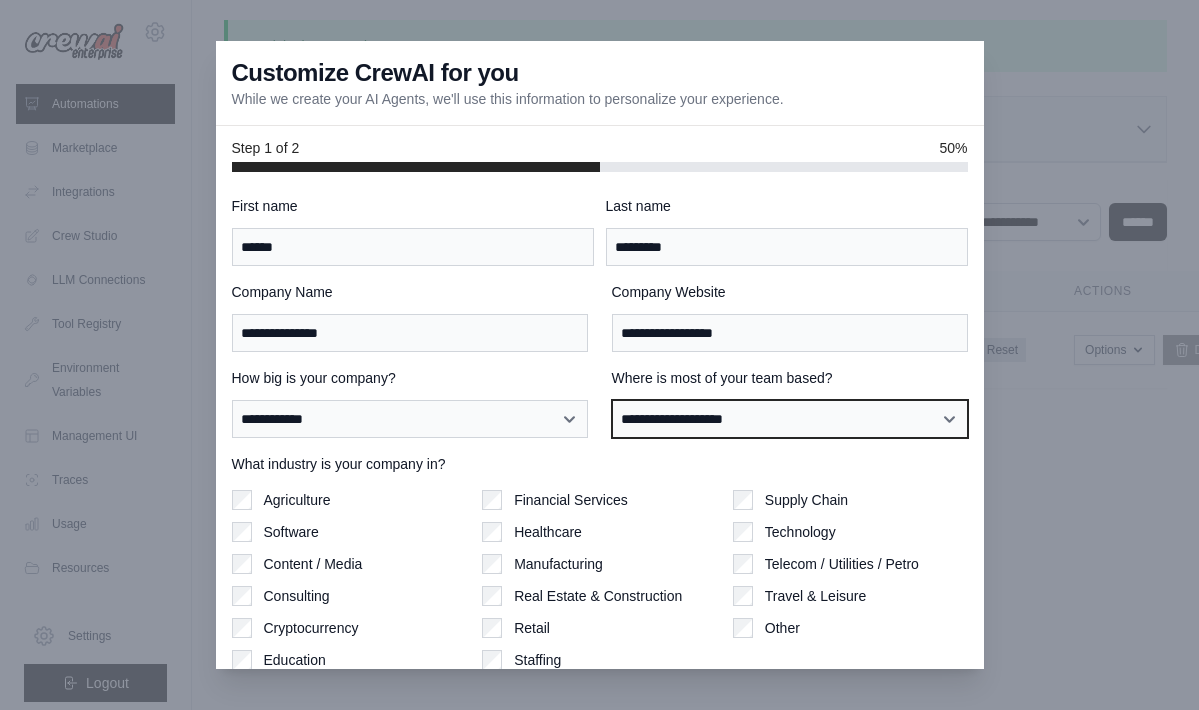 select on "**********" 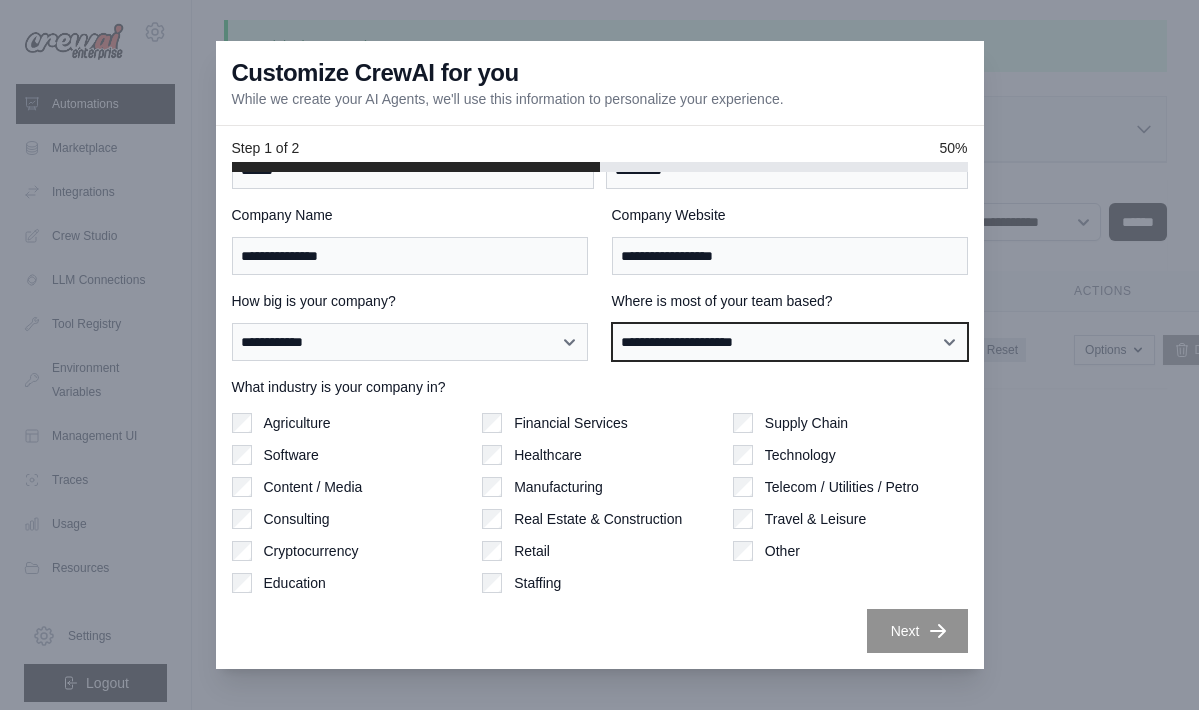 scroll, scrollTop: 77, scrollLeft: 0, axis: vertical 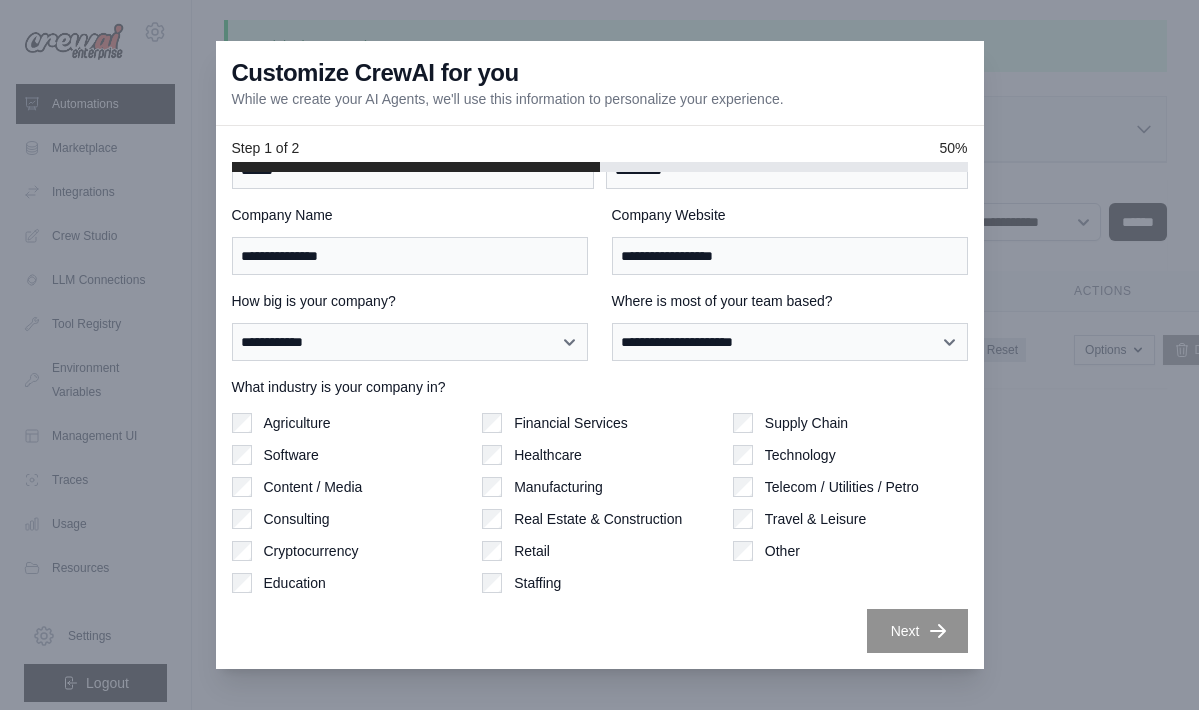 click on "Consulting" at bounding box center (297, 519) 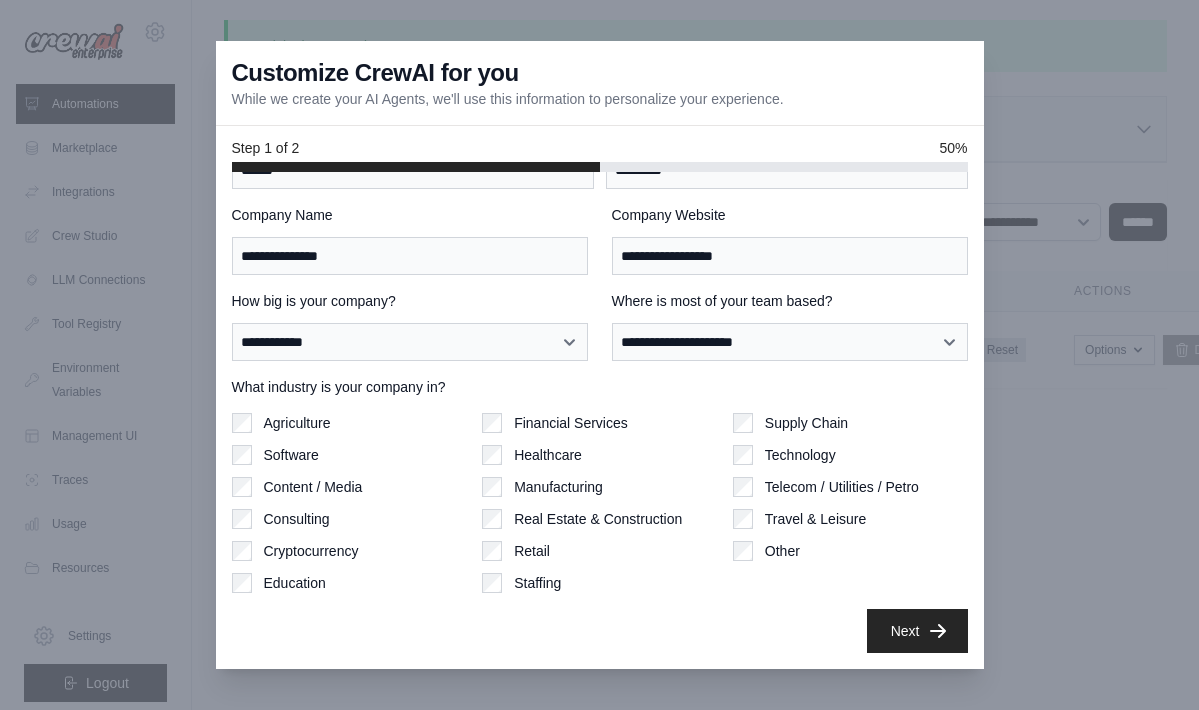 click on "Content / Media" at bounding box center [313, 487] 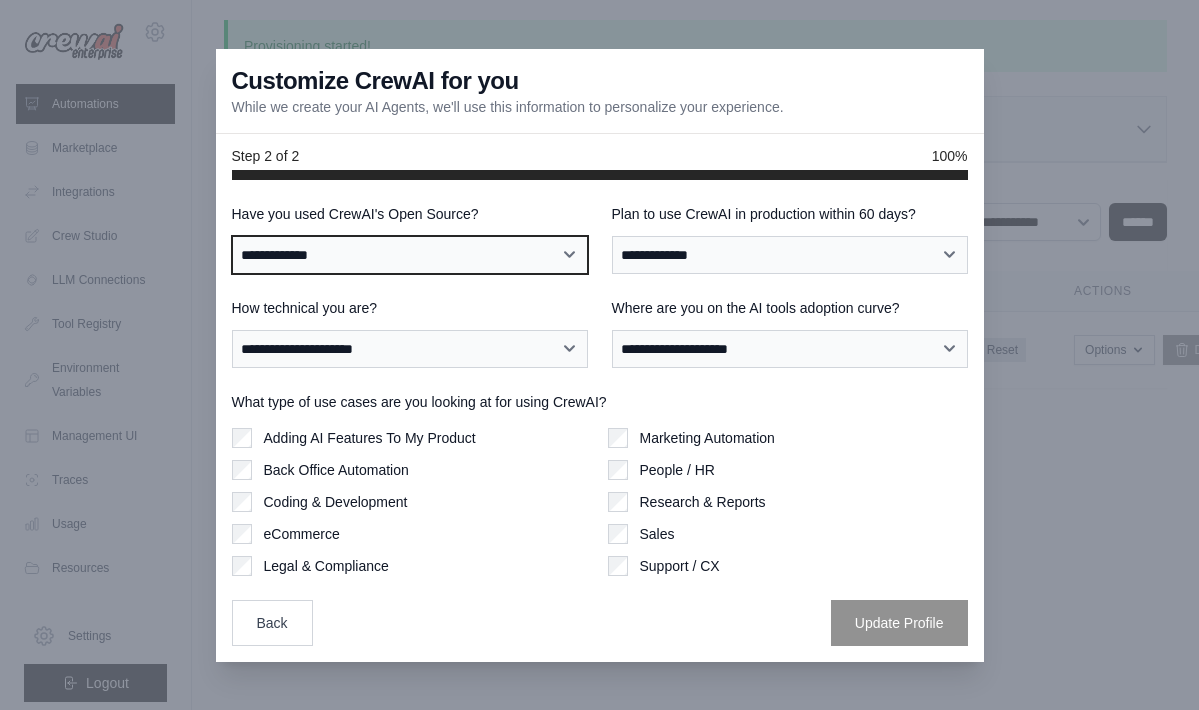 select on "**" 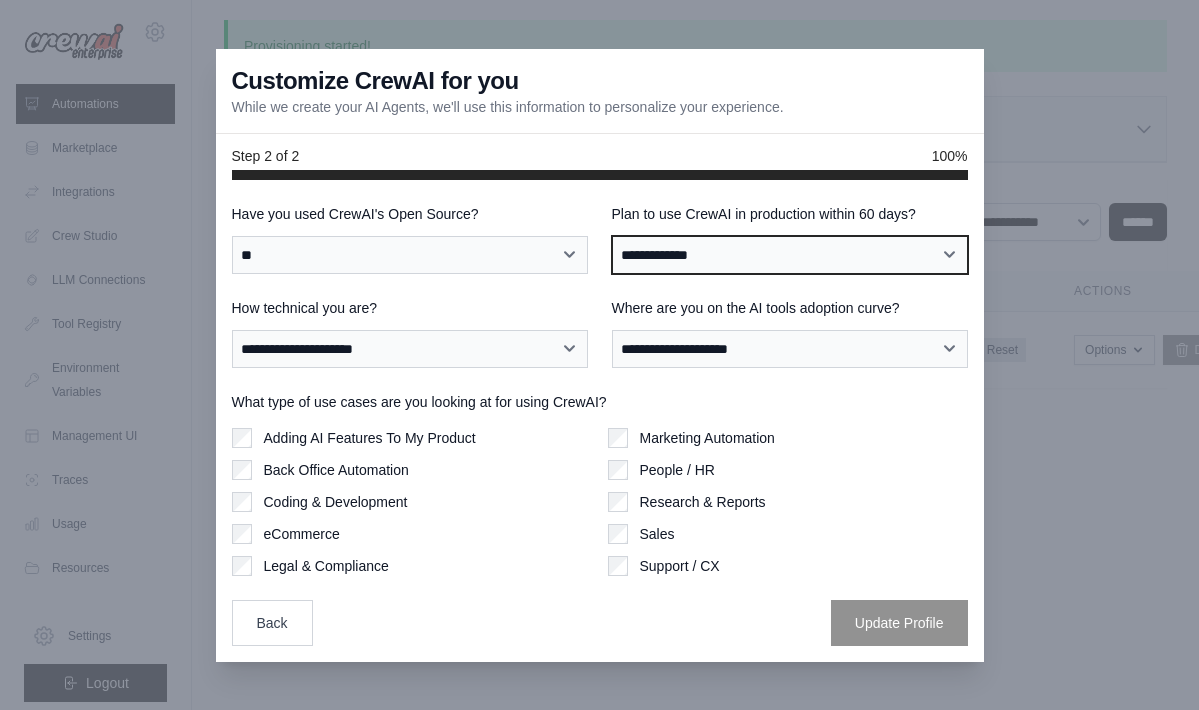 select on "****" 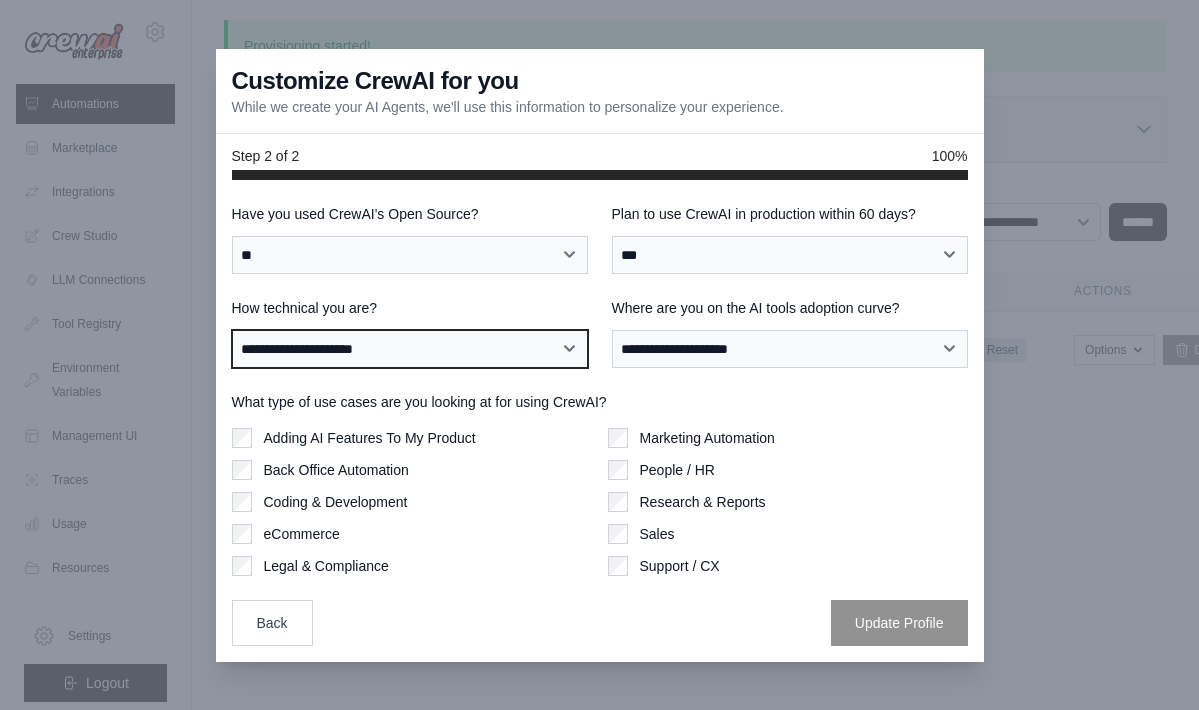 select on "**********" 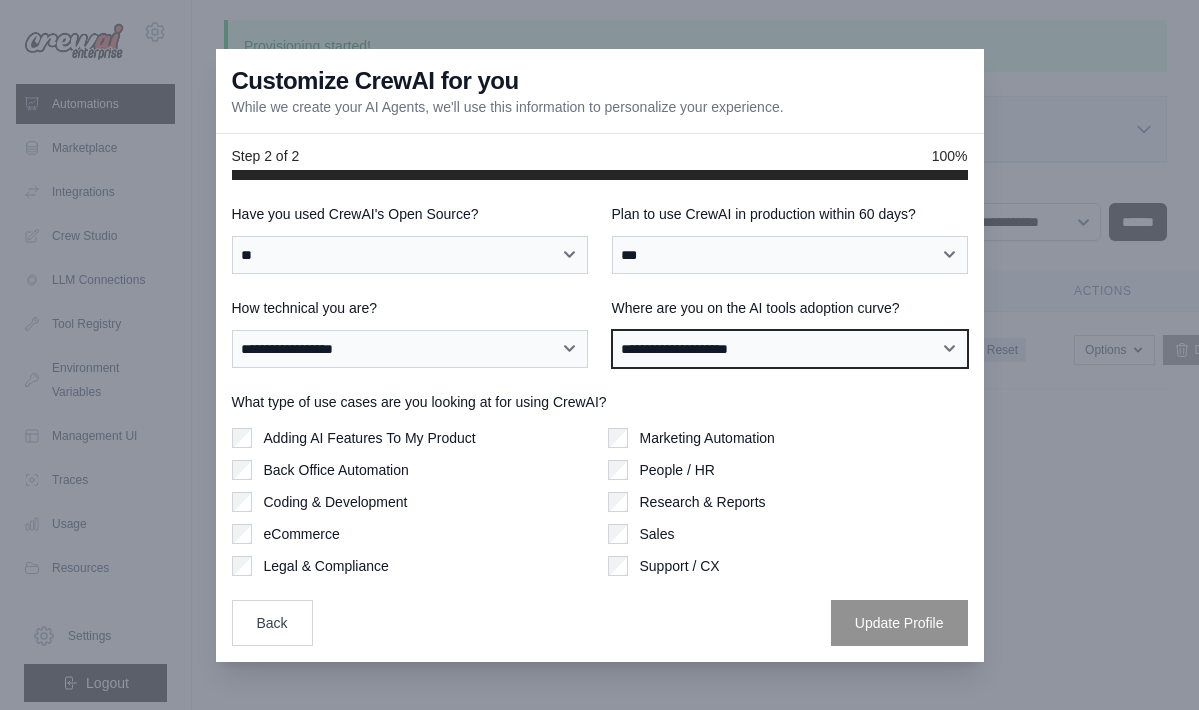 select on "**********" 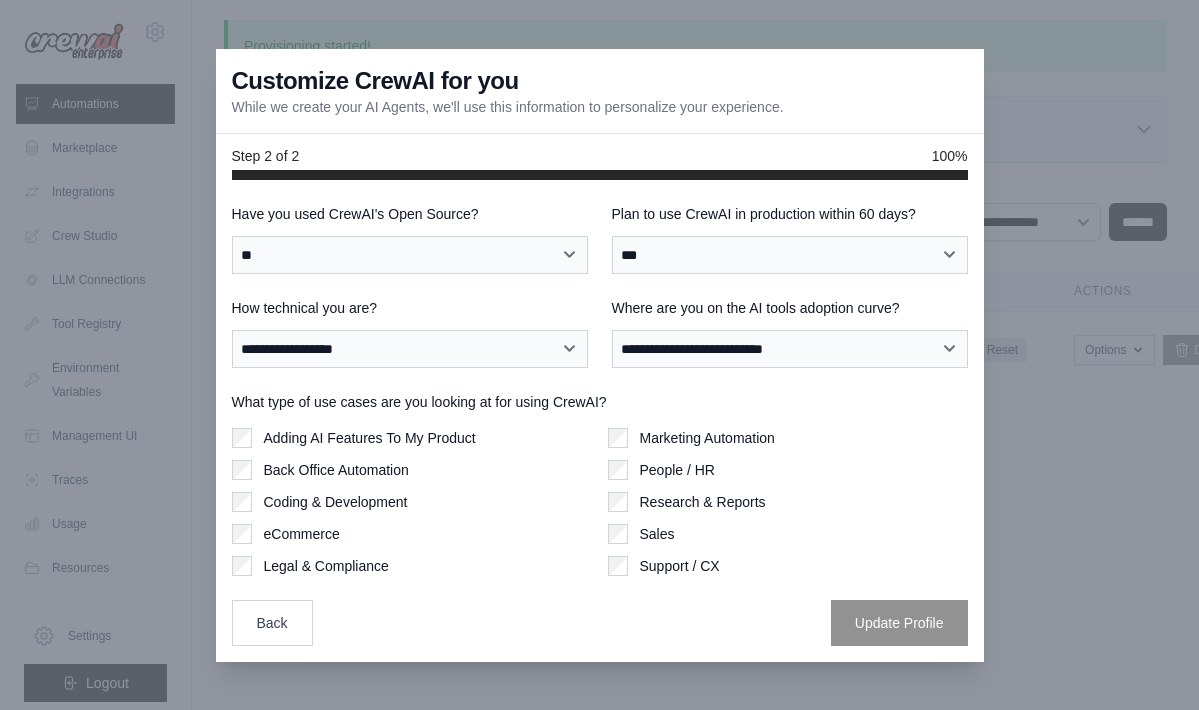 click on "Adding AI Features To My Product" at bounding box center [370, 438] 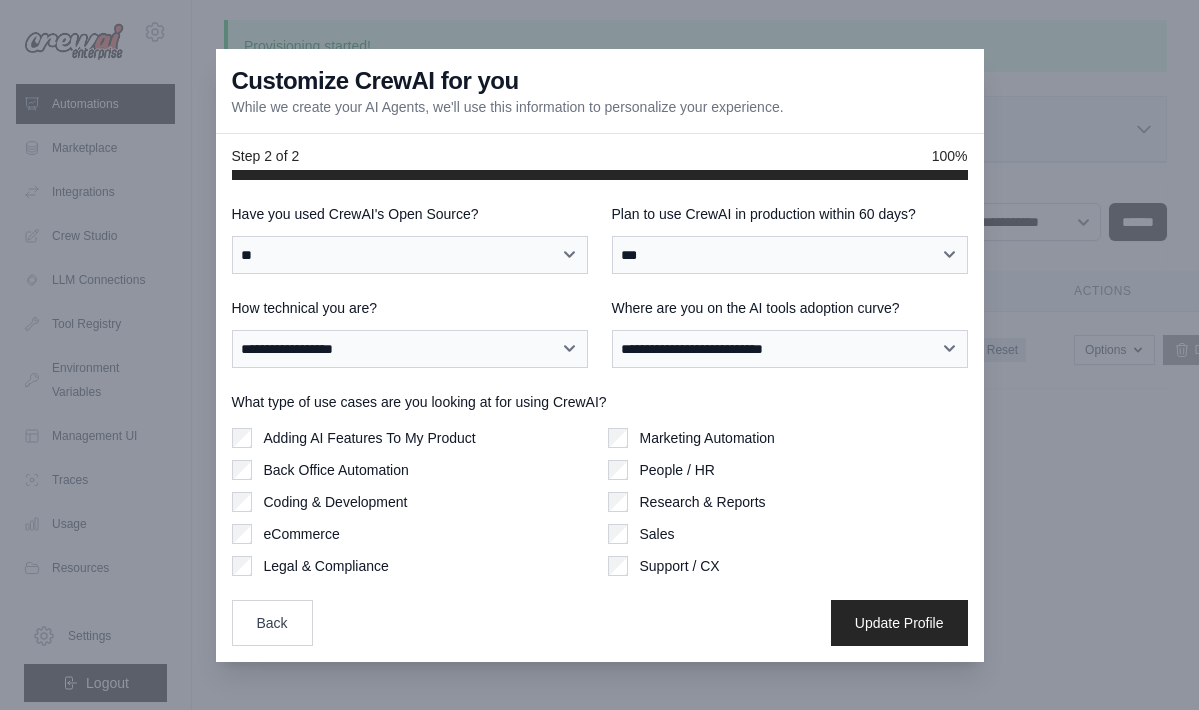 click on "Back Office Automation" at bounding box center (336, 470) 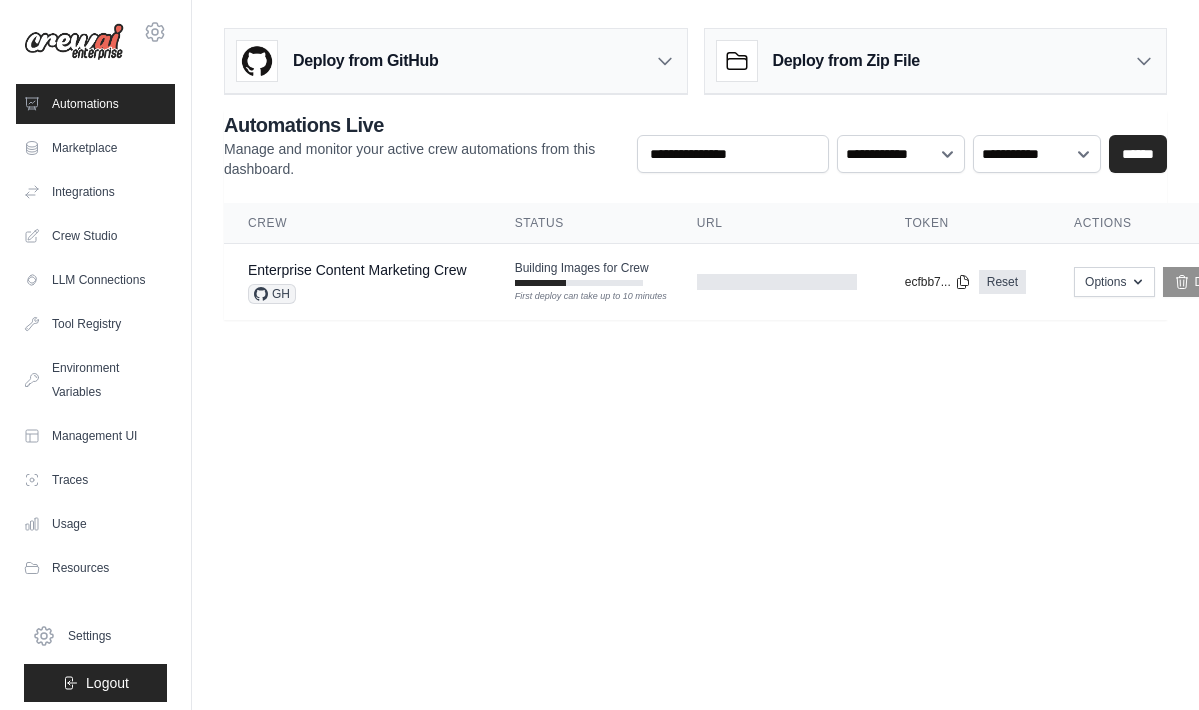 scroll, scrollTop: 0, scrollLeft: 0, axis: both 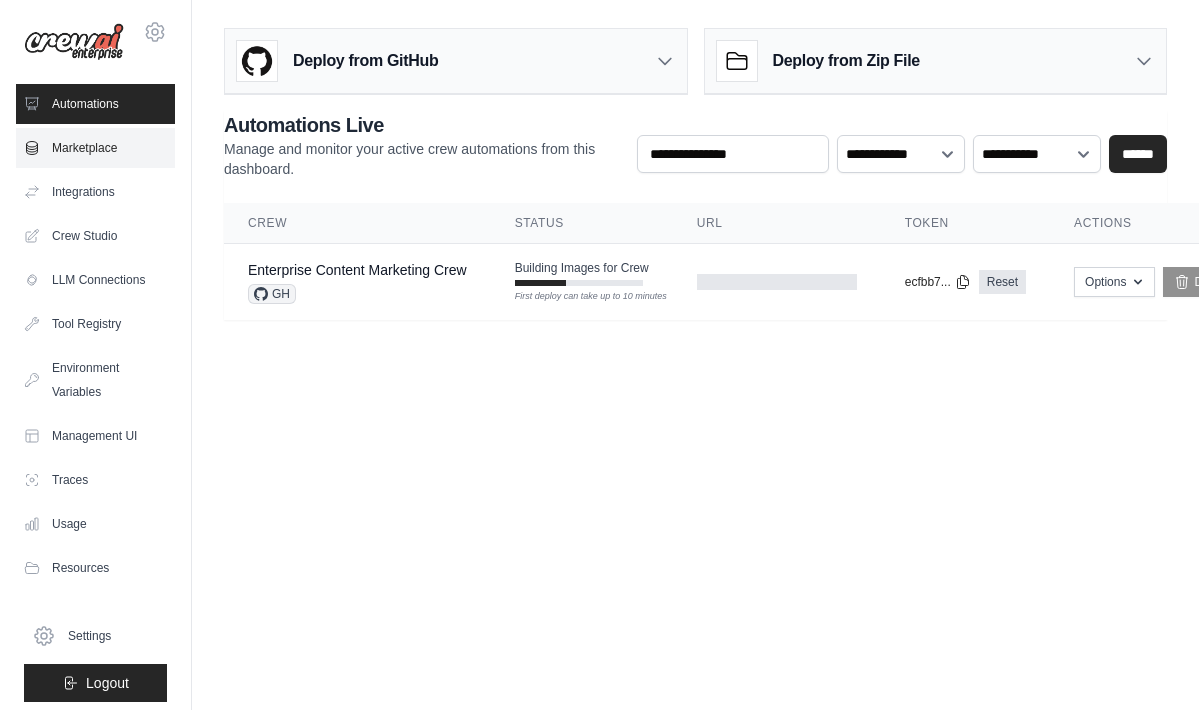 click on "Marketplace" at bounding box center [95, 148] 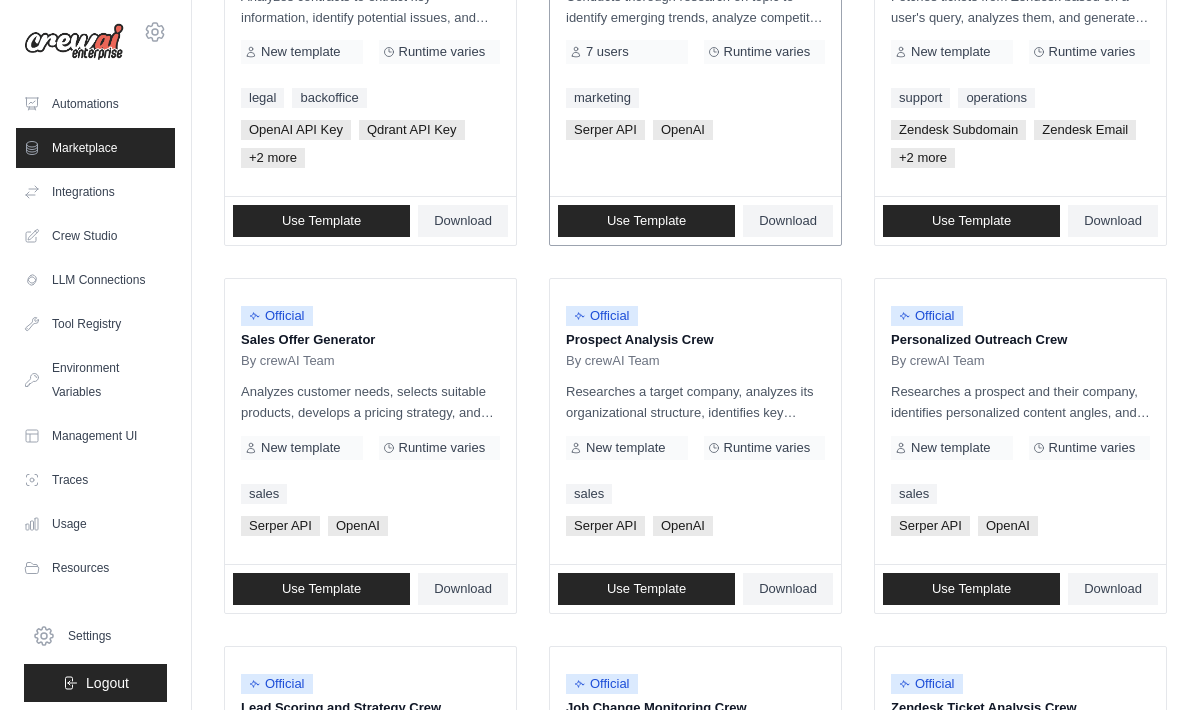 scroll, scrollTop: 397, scrollLeft: 0, axis: vertical 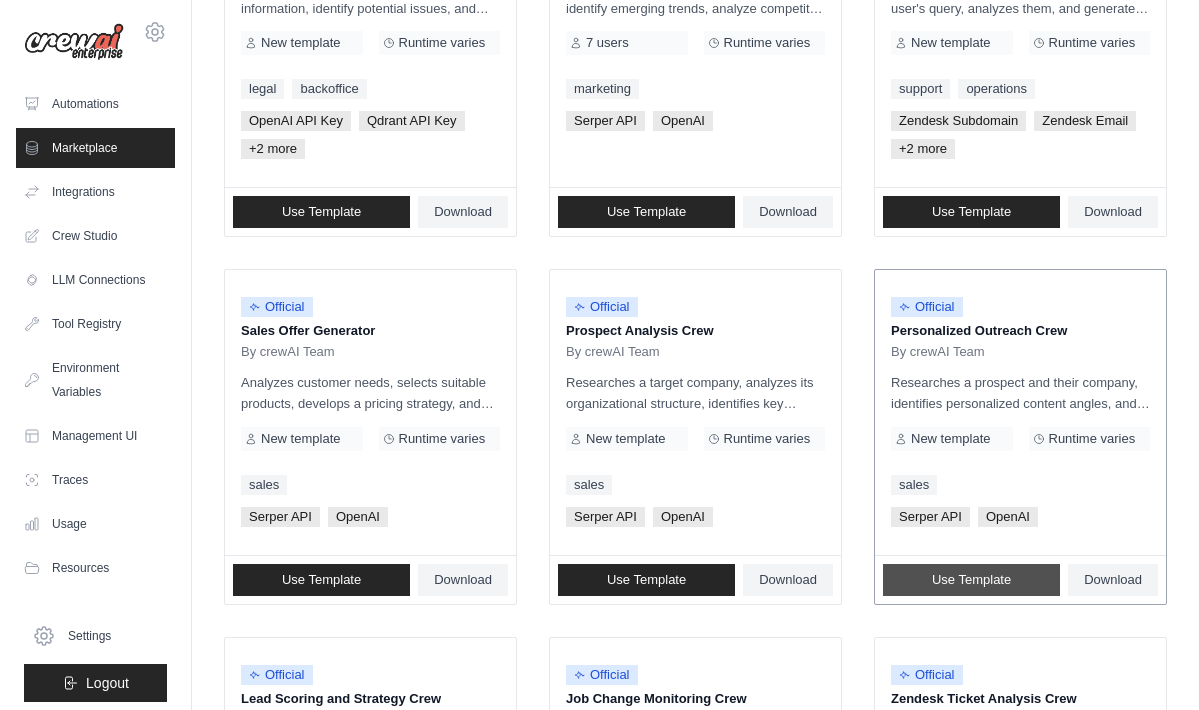 click on "Use Template" at bounding box center (971, 580) 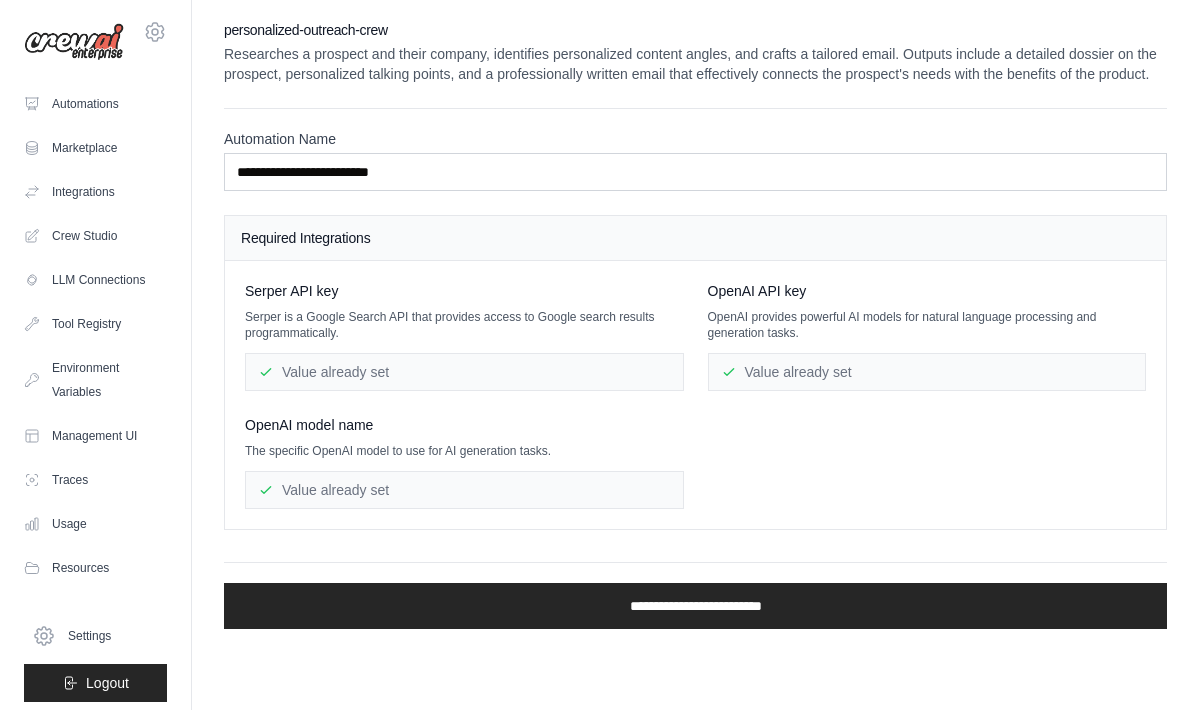 scroll, scrollTop: 0, scrollLeft: 0, axis: both 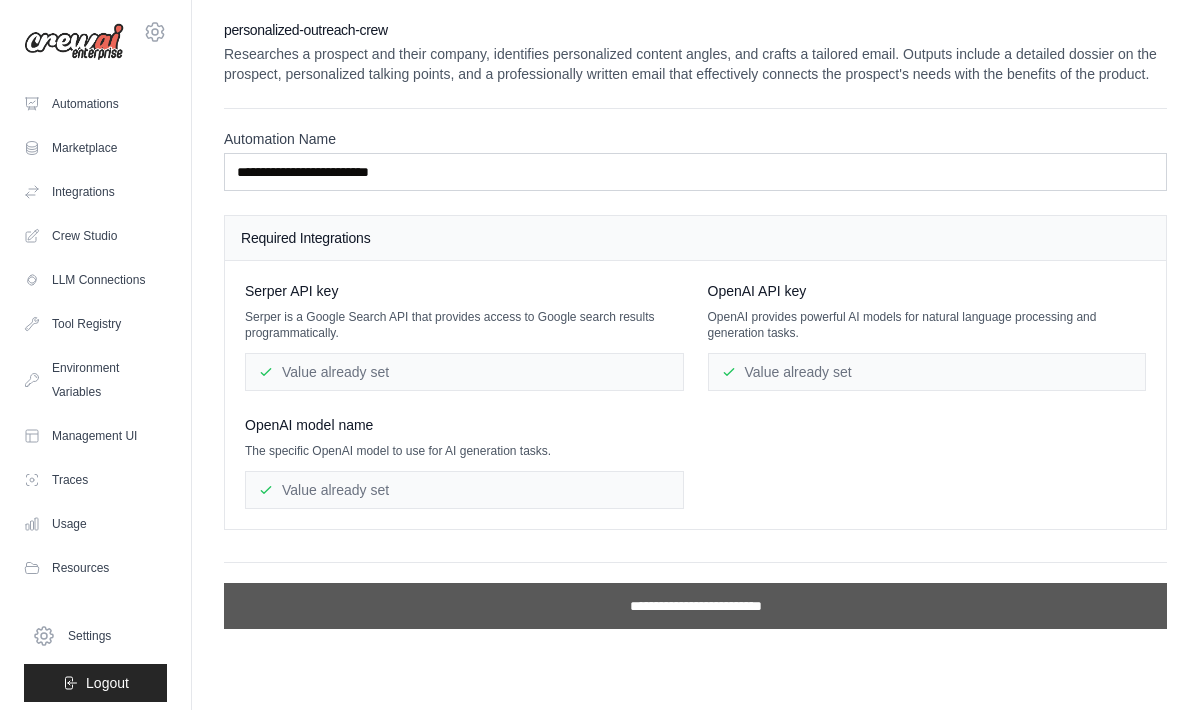 click on "**********" at bounding box center (695, 606) 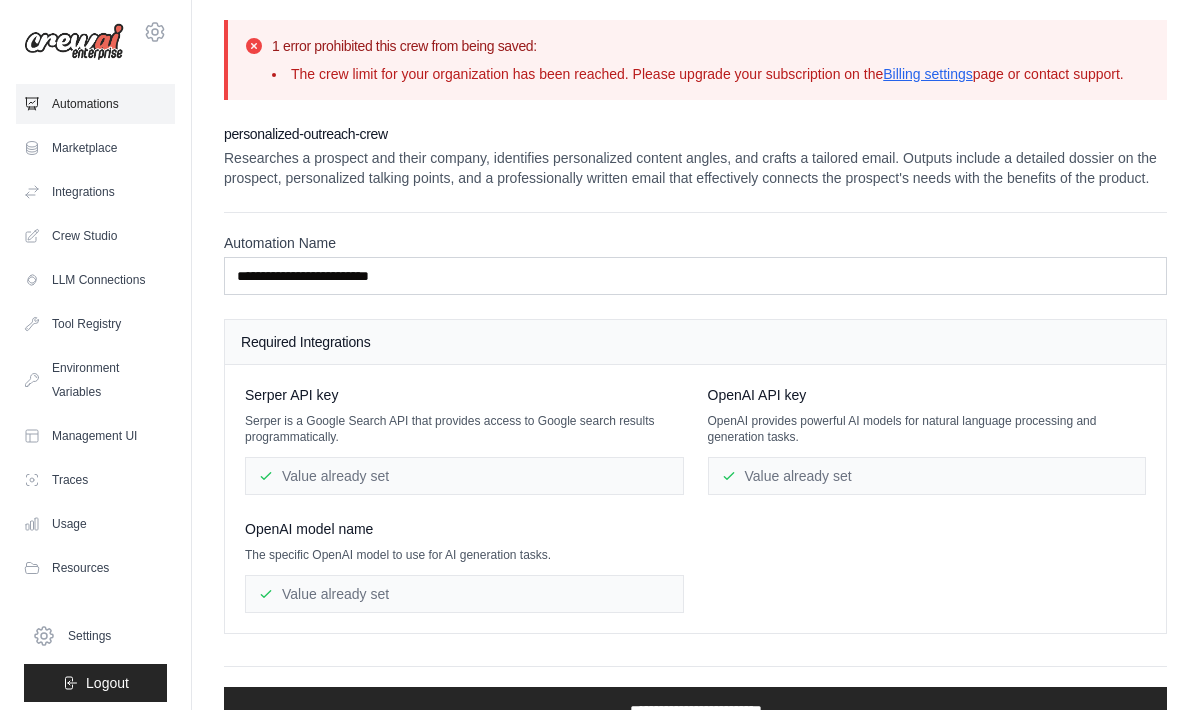 click on "Automations" at bounding box center [95, 104] 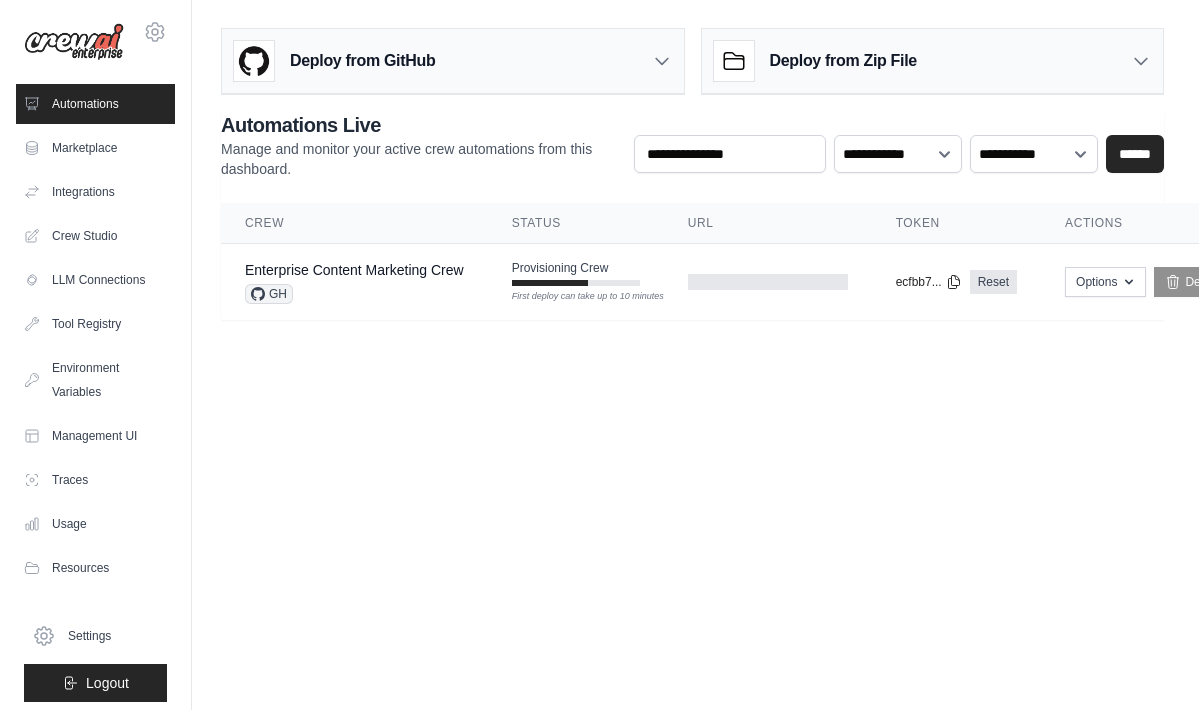 scroll, scrollTop: 0, scrollLeft: 3, axis: horizontal 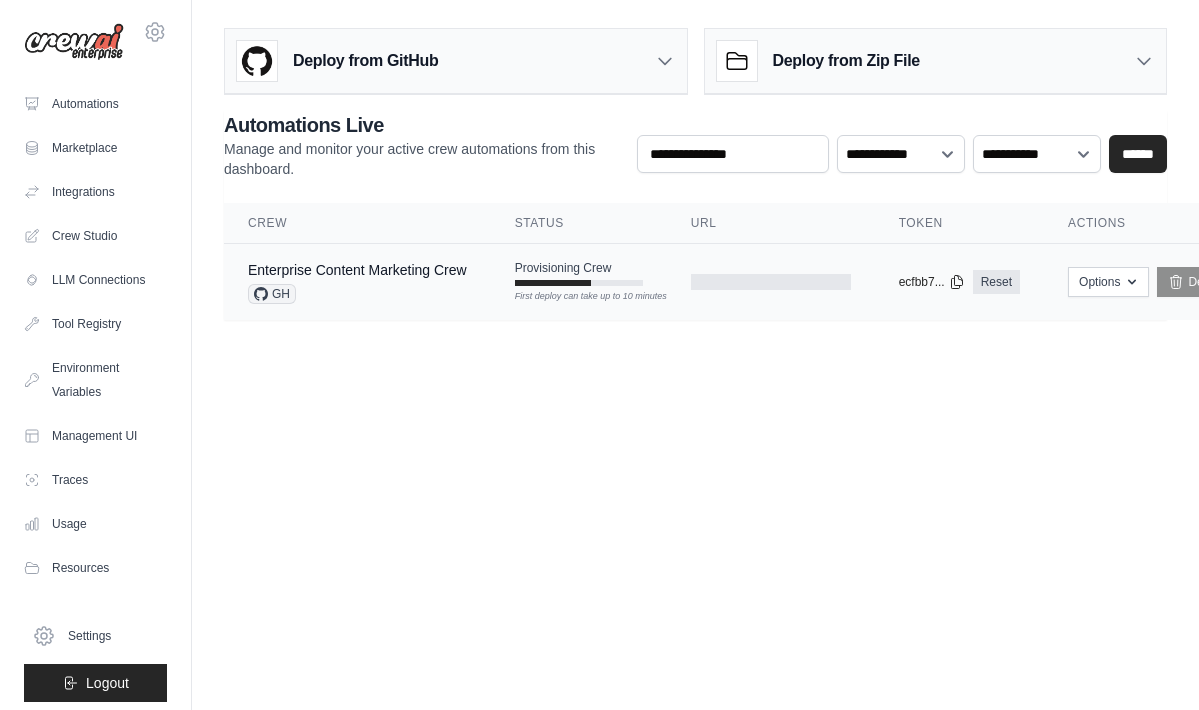 click on "Enterprise Content Marketing Crew
GH
Provisioning Crew
First deploy can take up to 10 minutes
copied
Reset" at bounding box center (741, 282) 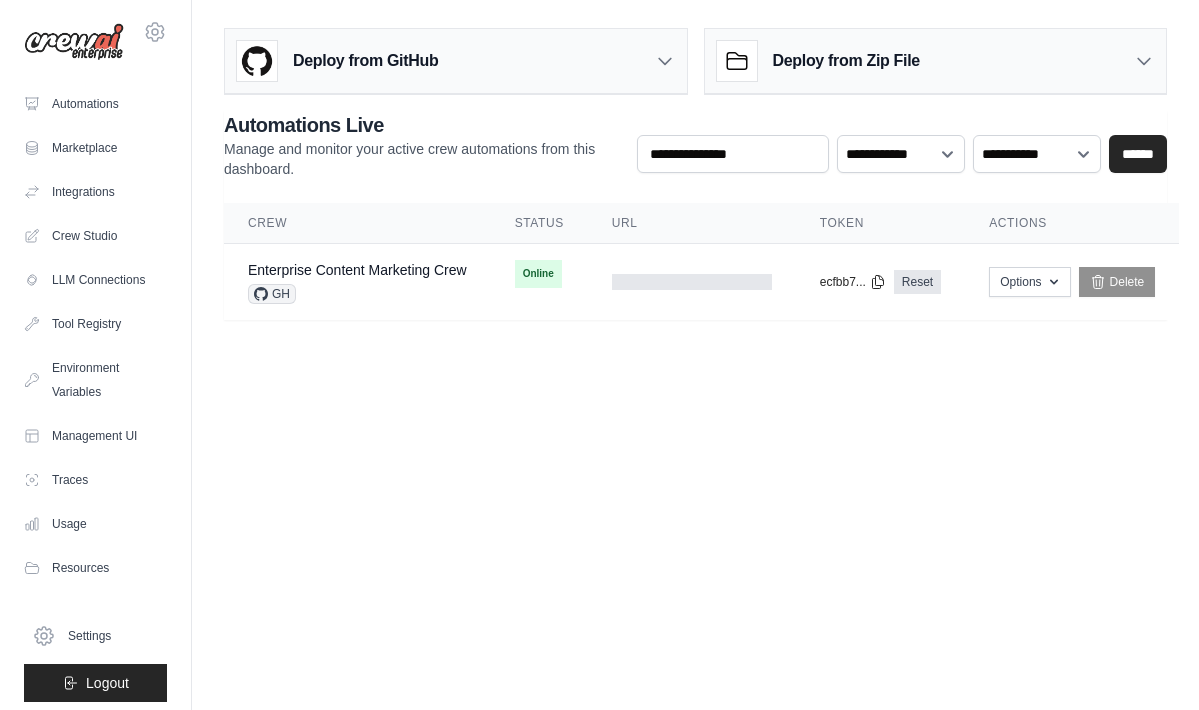 click on "Enterprise Content Marketing Crew
GH
Online
First deploy can take up to 10 minutes
copied
Reset" at bounding box center (701, 282) 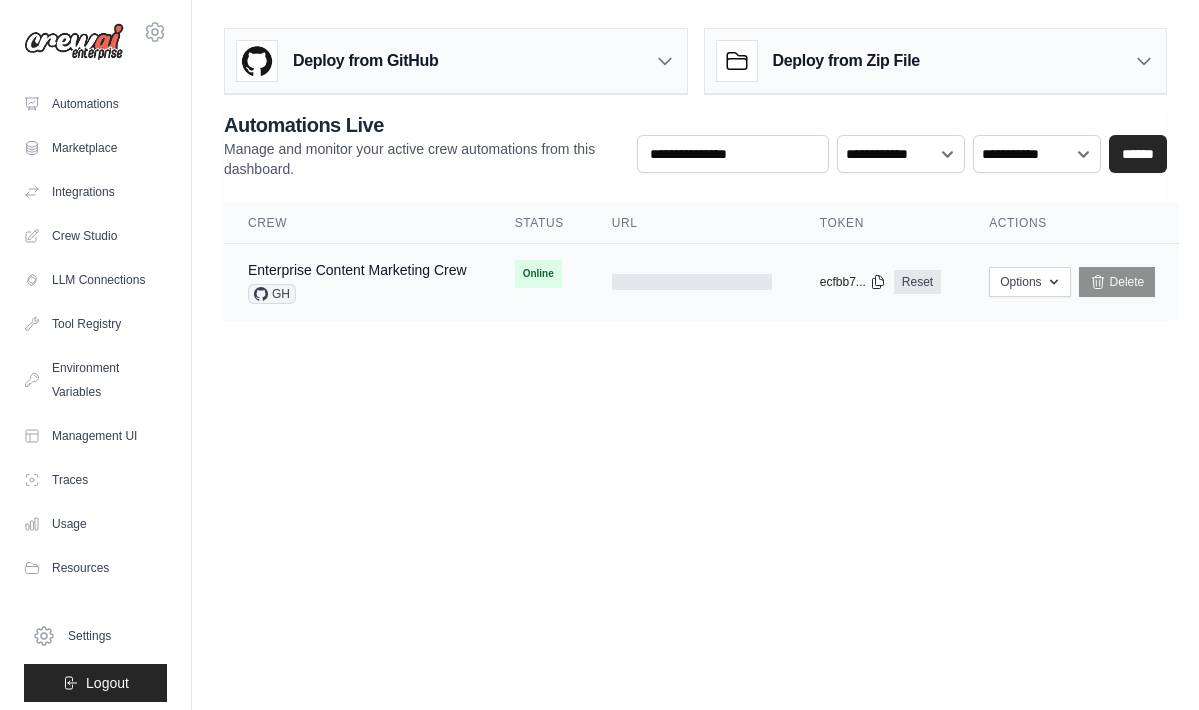 click on "Enterprise Content Marketing Crew
GH" at bounding box center (357, 282) 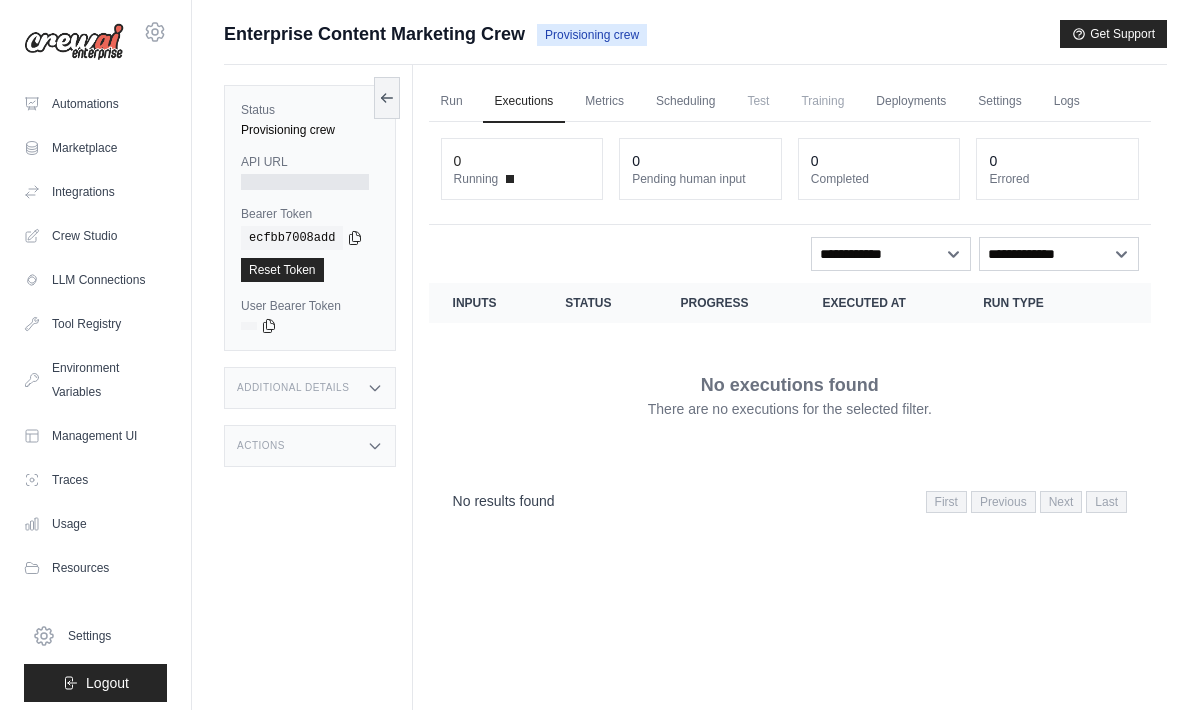 scroll, scrollTop: 0, scrollLeft: 0, axis: both 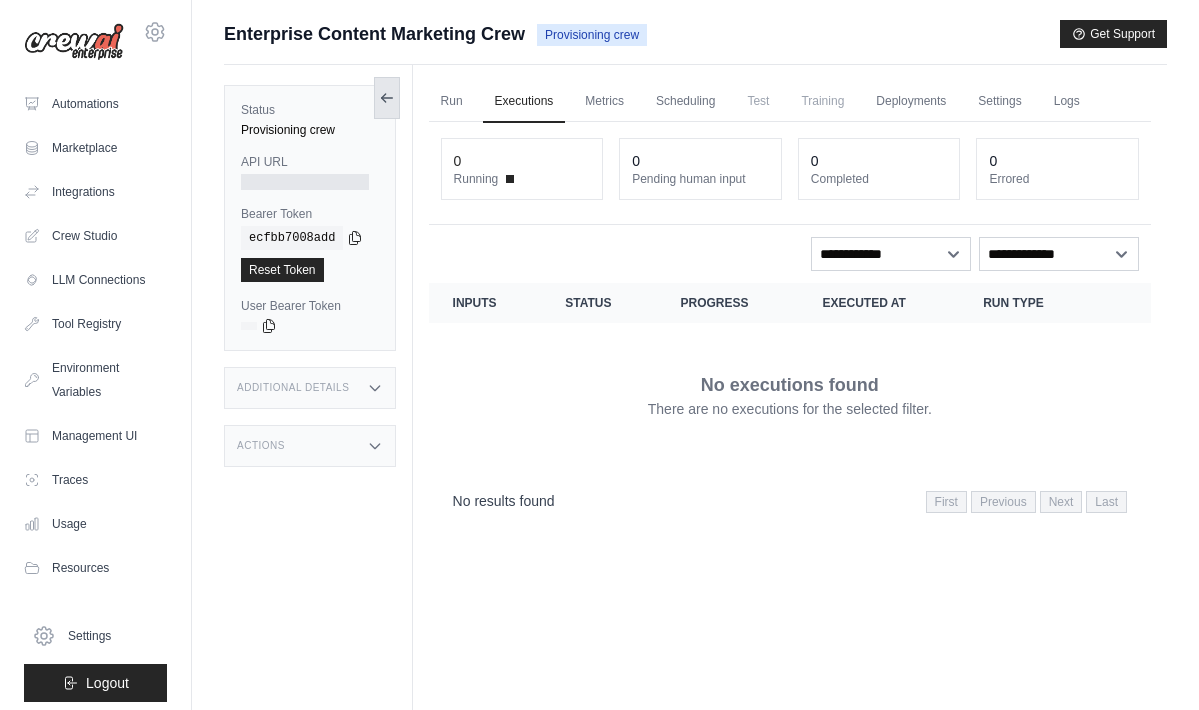 click 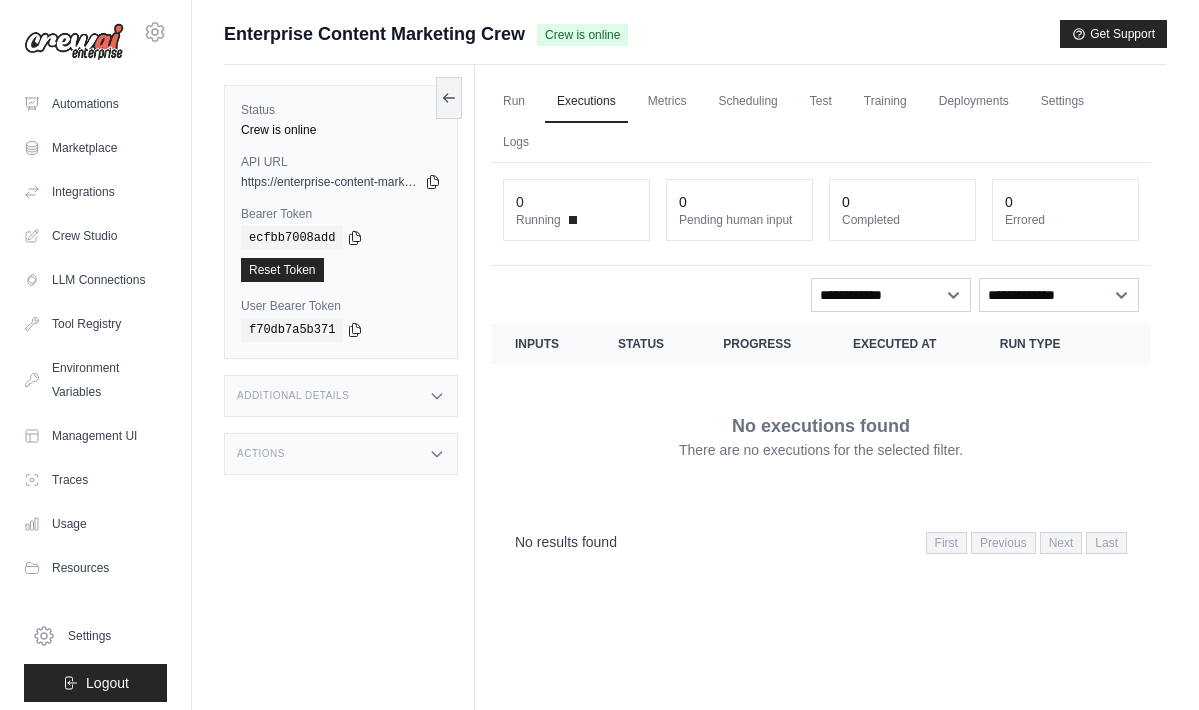 scroll, scrollTop: 0, scrollLeft: 0, axis: both 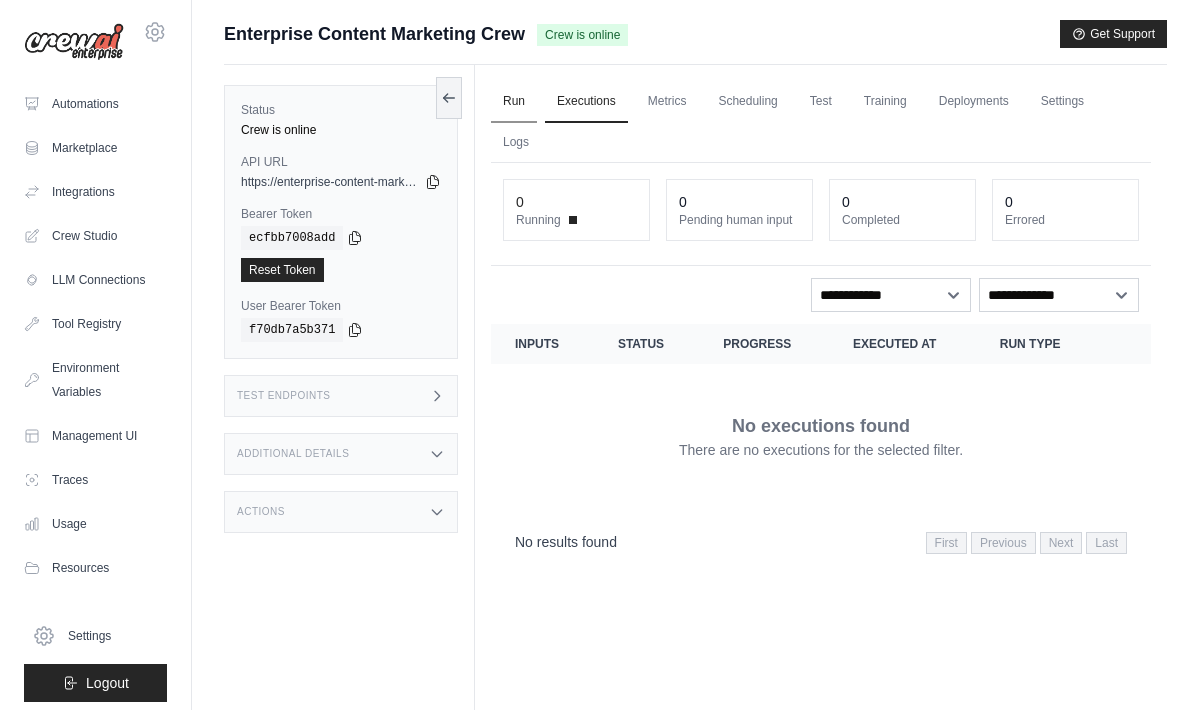 click on "Run" at bounding box center [514, 102] 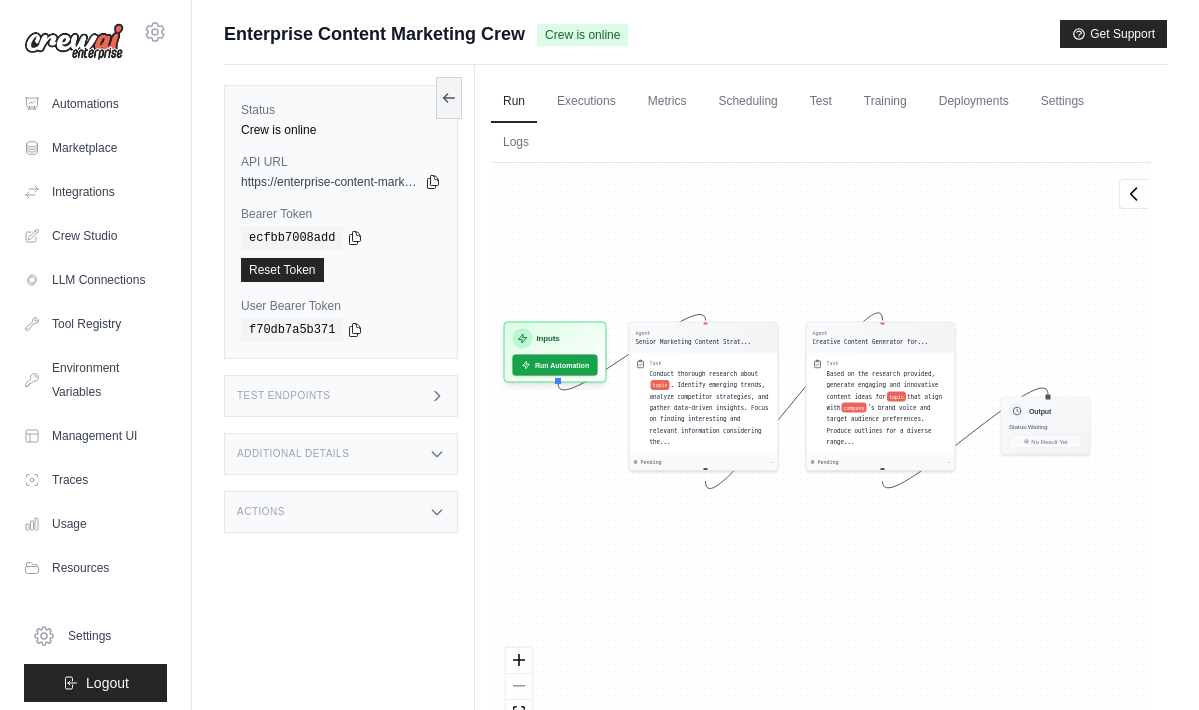 drag, startPoint x: 587, startPoint y: 305, endPoint x: 562, endPoint y: 241, distance: 68.70953 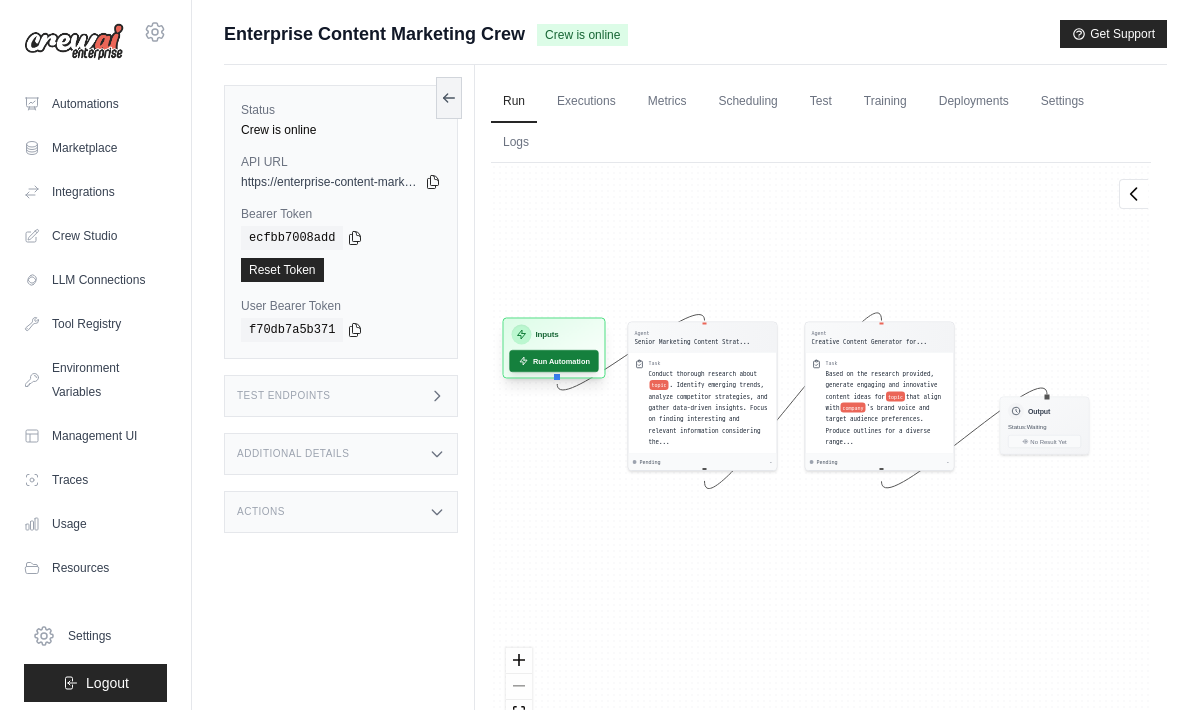click on "Run Automation" at bounding box center (553, 361) 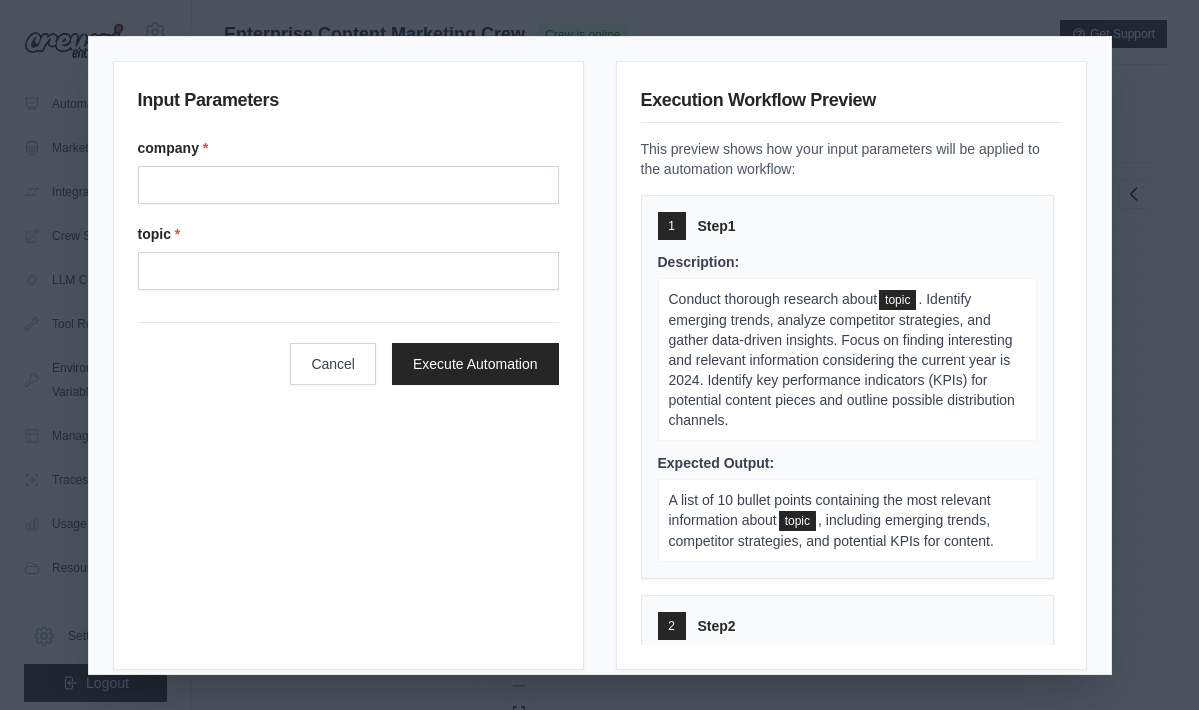 click on "company   * topic   *" at bounding box center (348, 214) 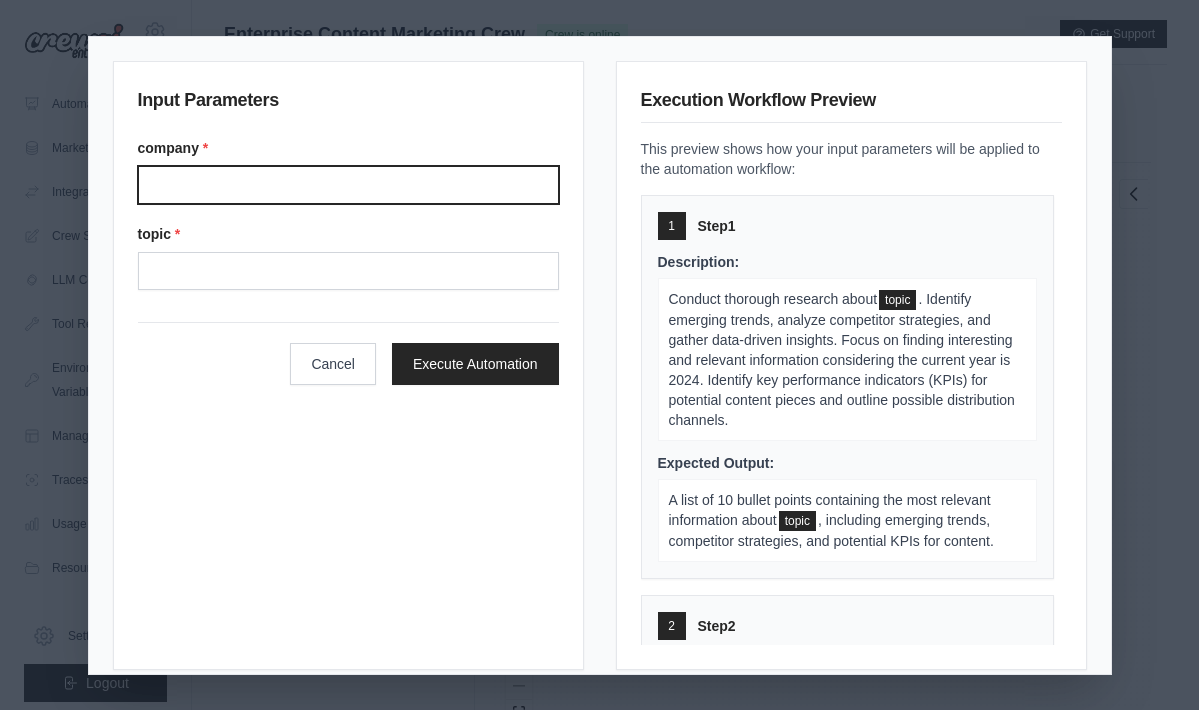 click on "Company" at bounding box center (348, 185) 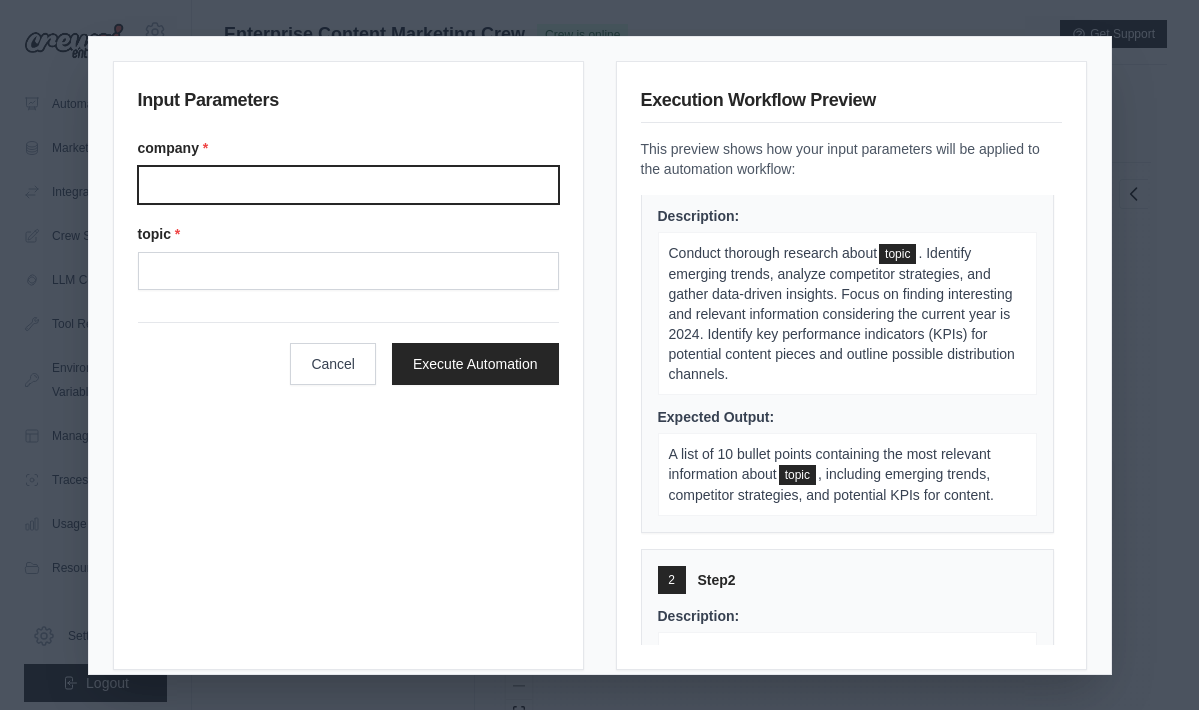 scroll, scrollTop: 43, scrollLeft: 0, axis: vertical 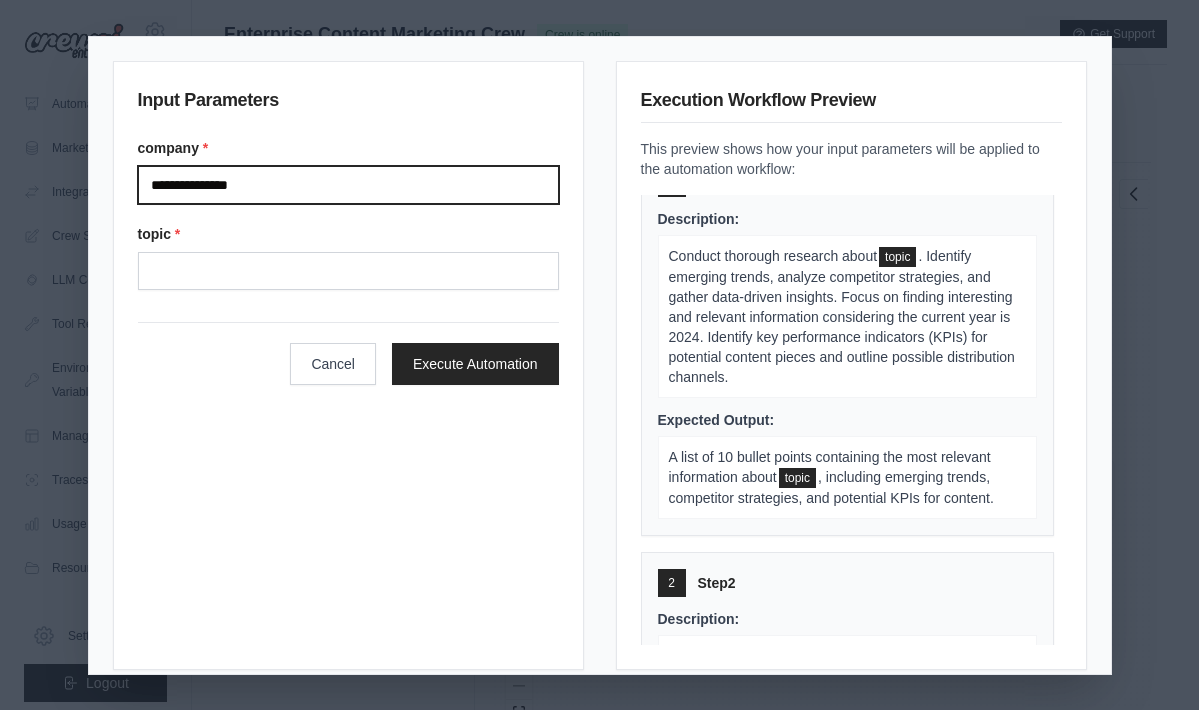 type on "**********" 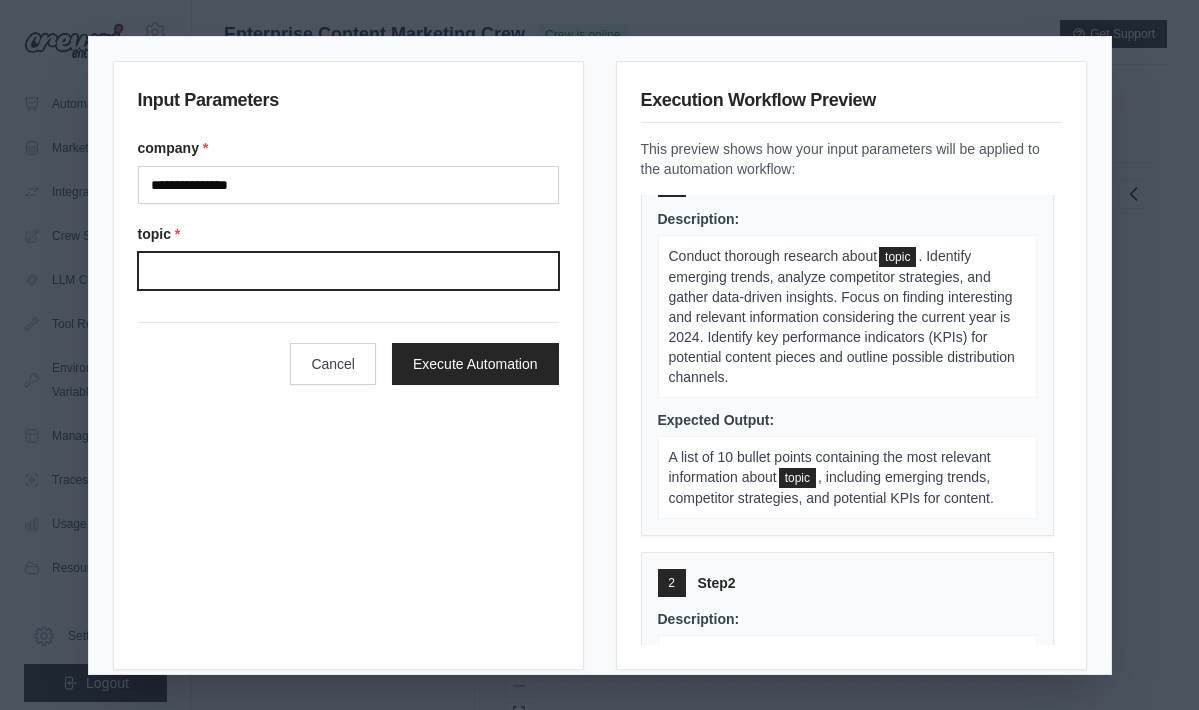 click on "Topic" at bounding box center (348, 271) 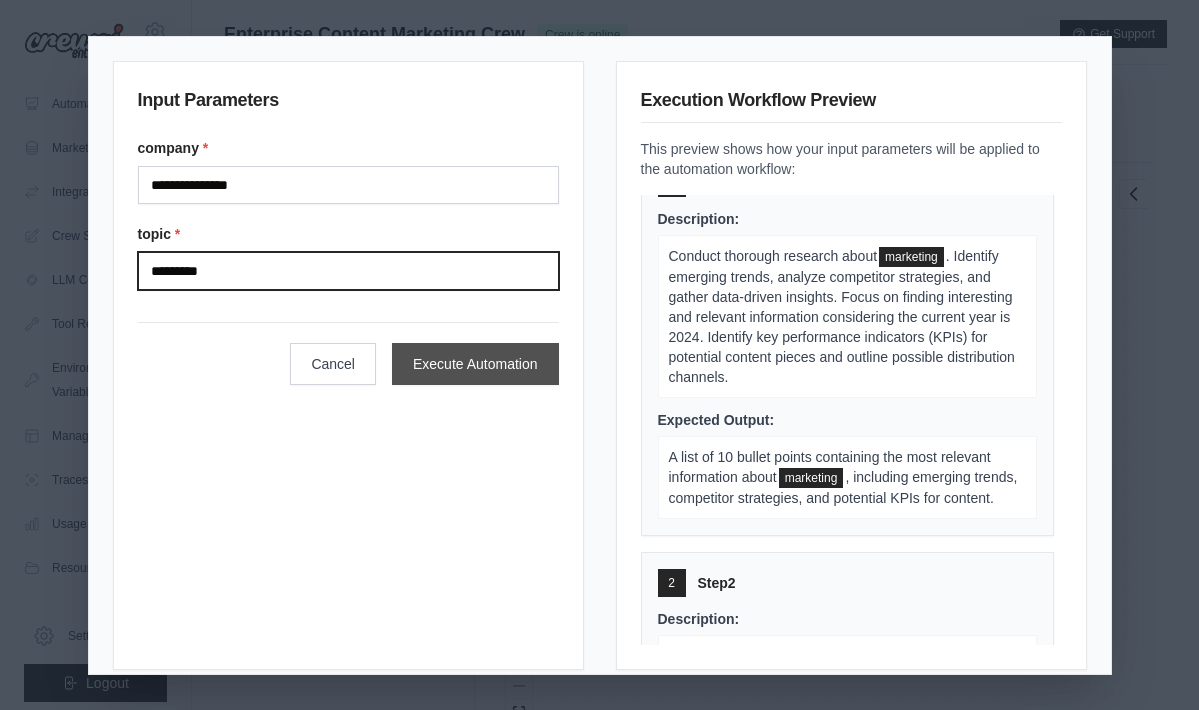 type on "*********" 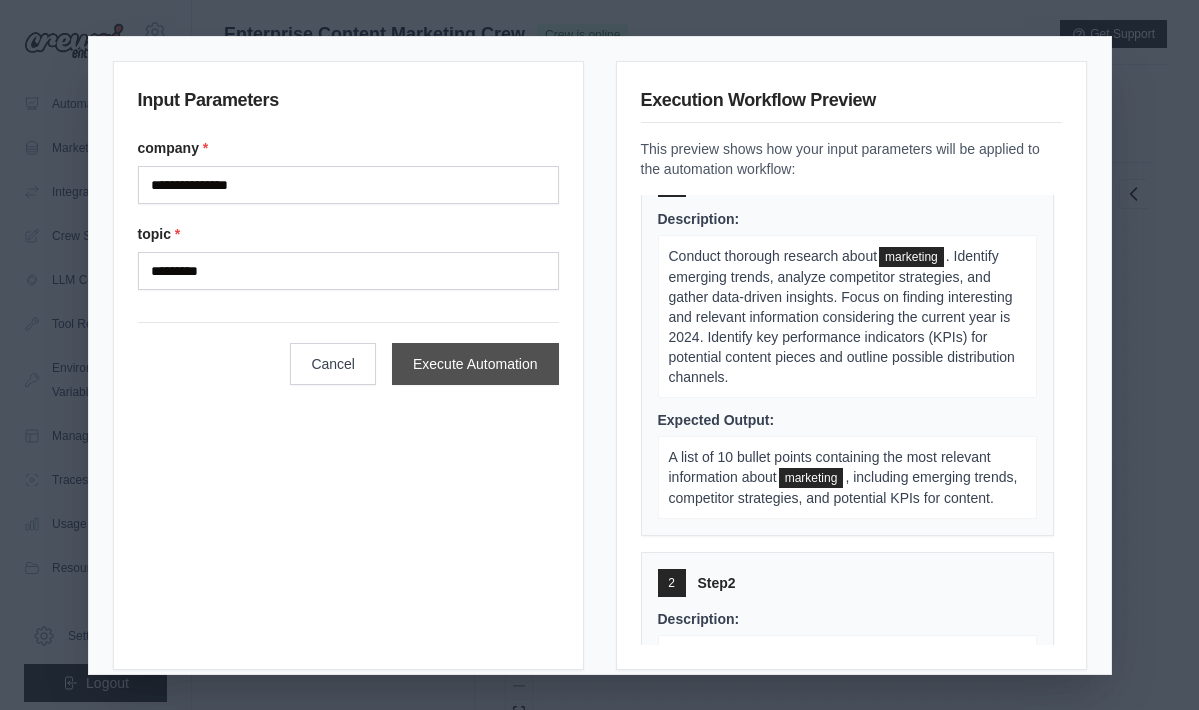 click on "Execute Automation" at bounding box center [475, 364] 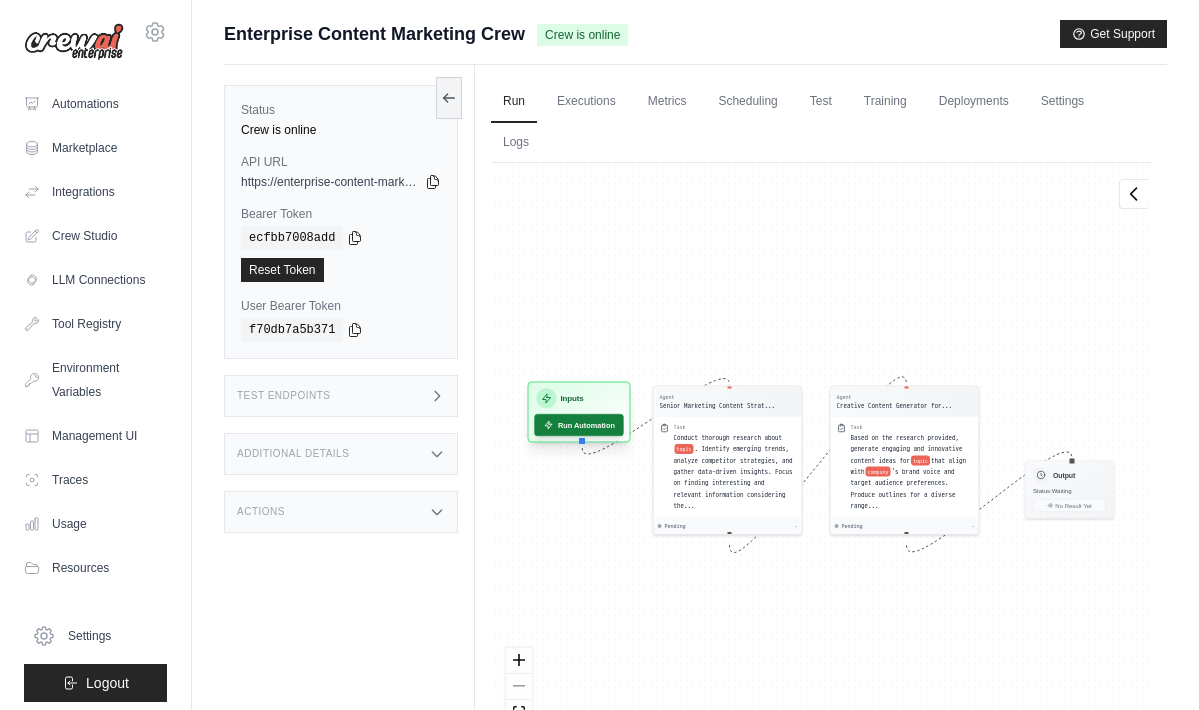 click on "Run Automation" at bounding box center [578, 425] 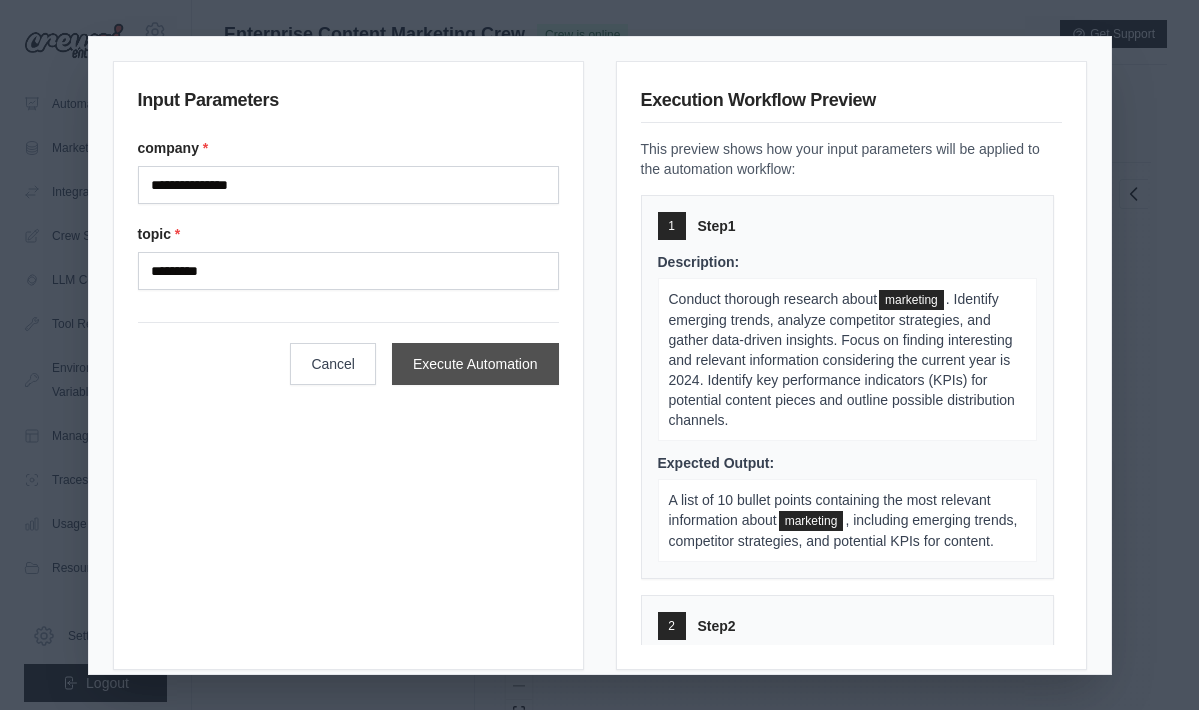 click on "Execute Automation" at bounding box center (475, 364) 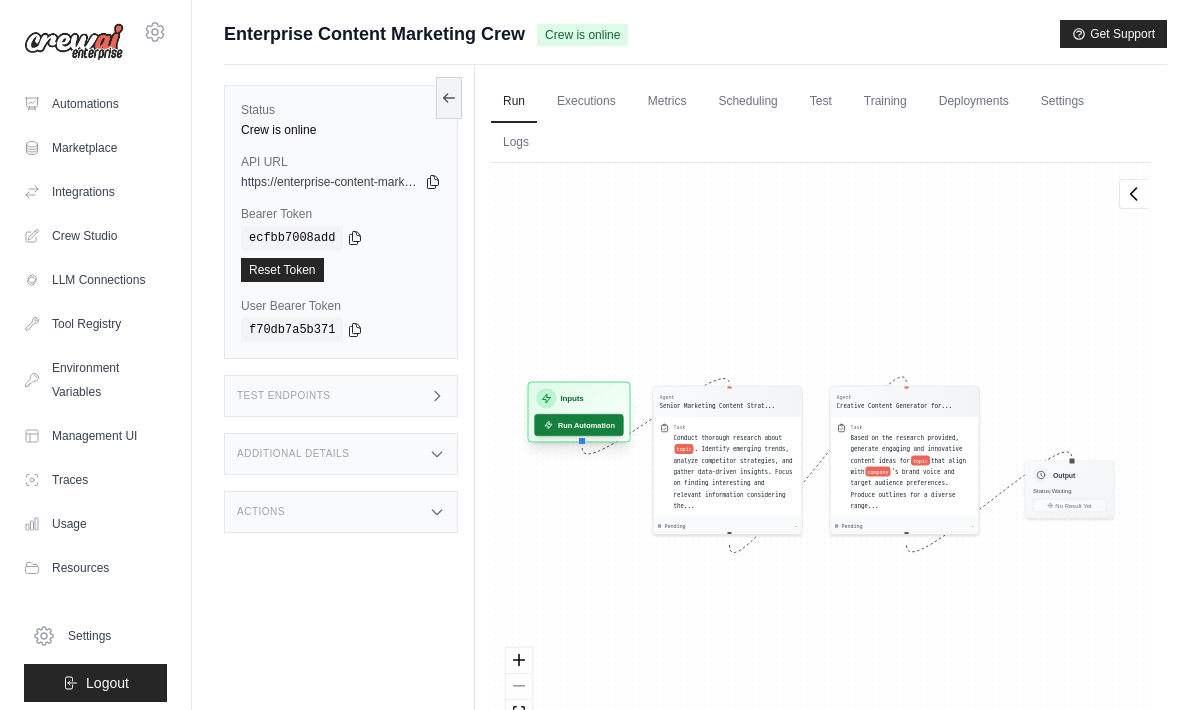 click on "Run Automation" at bounding box center [578, 425] 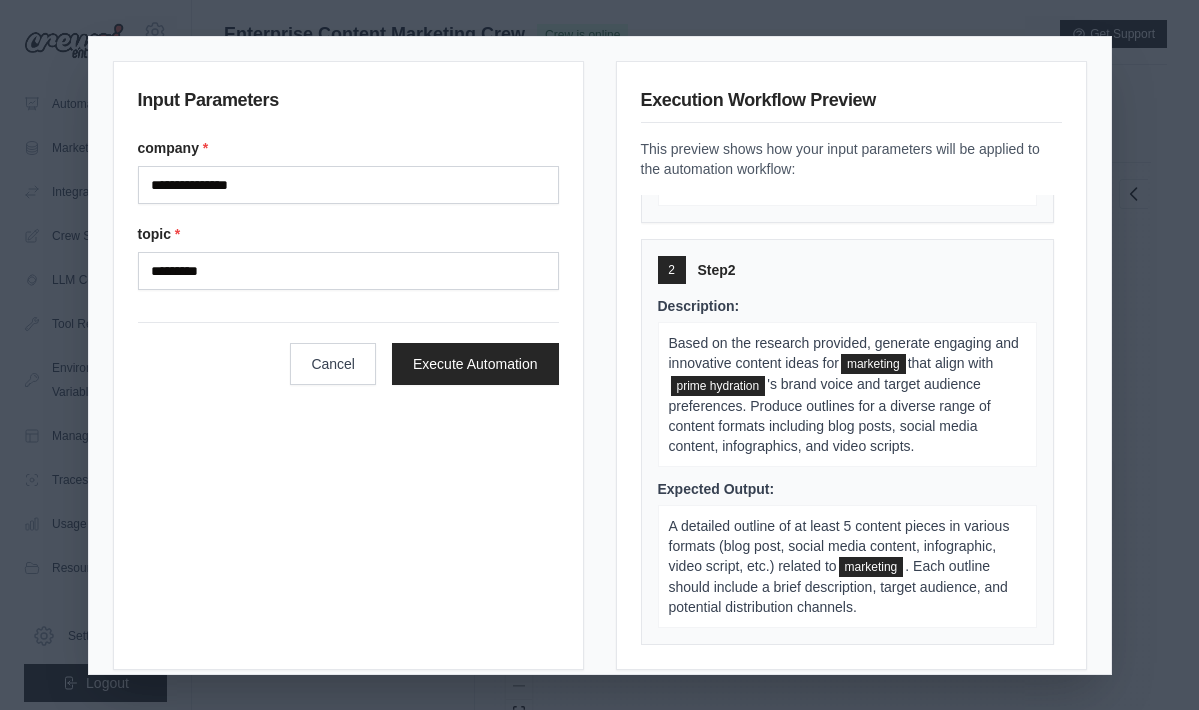 scroll, scrollTop: 357, scrollLeft: 0, axis: vertical 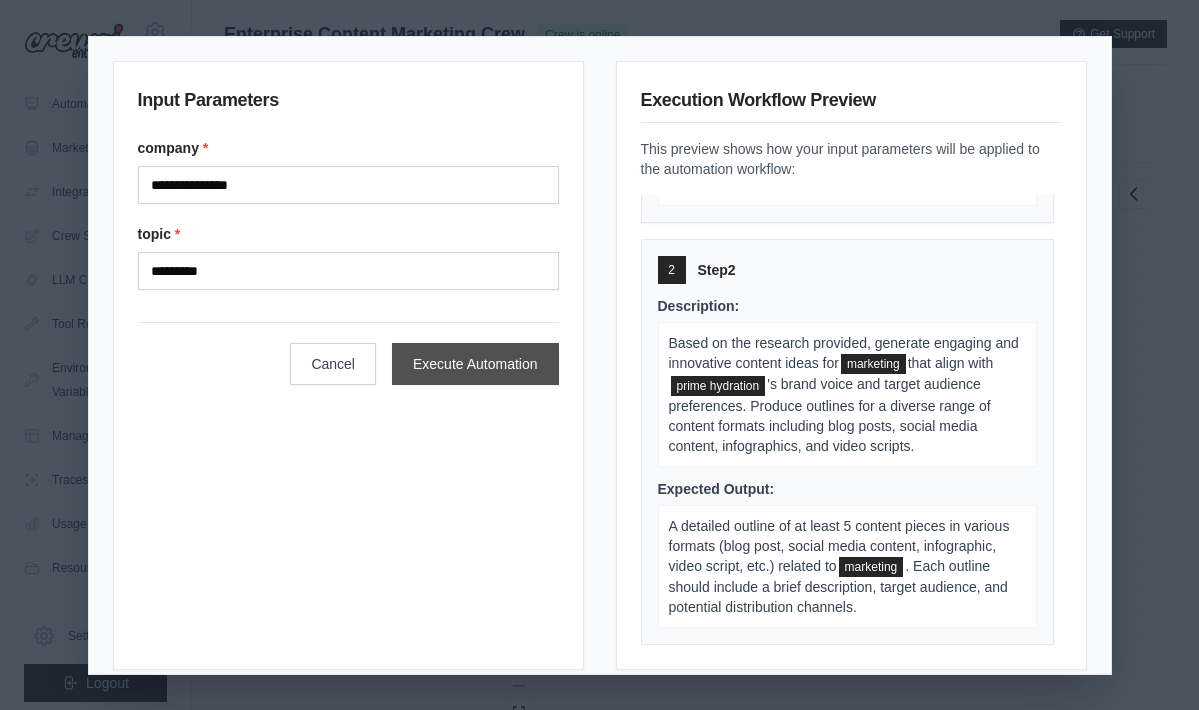click on "Execute Automation" at bounding box center (475, 364) 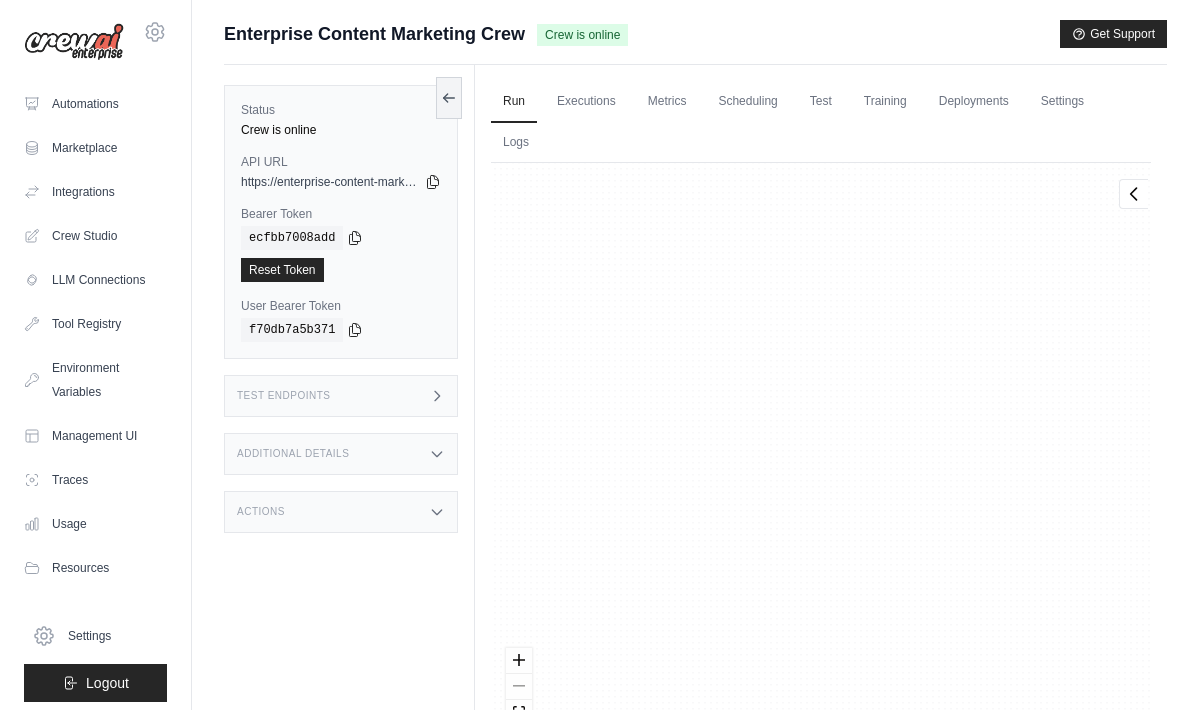 scroll, scrollTop: 9778, scrollLeft: 0, axis: vertical 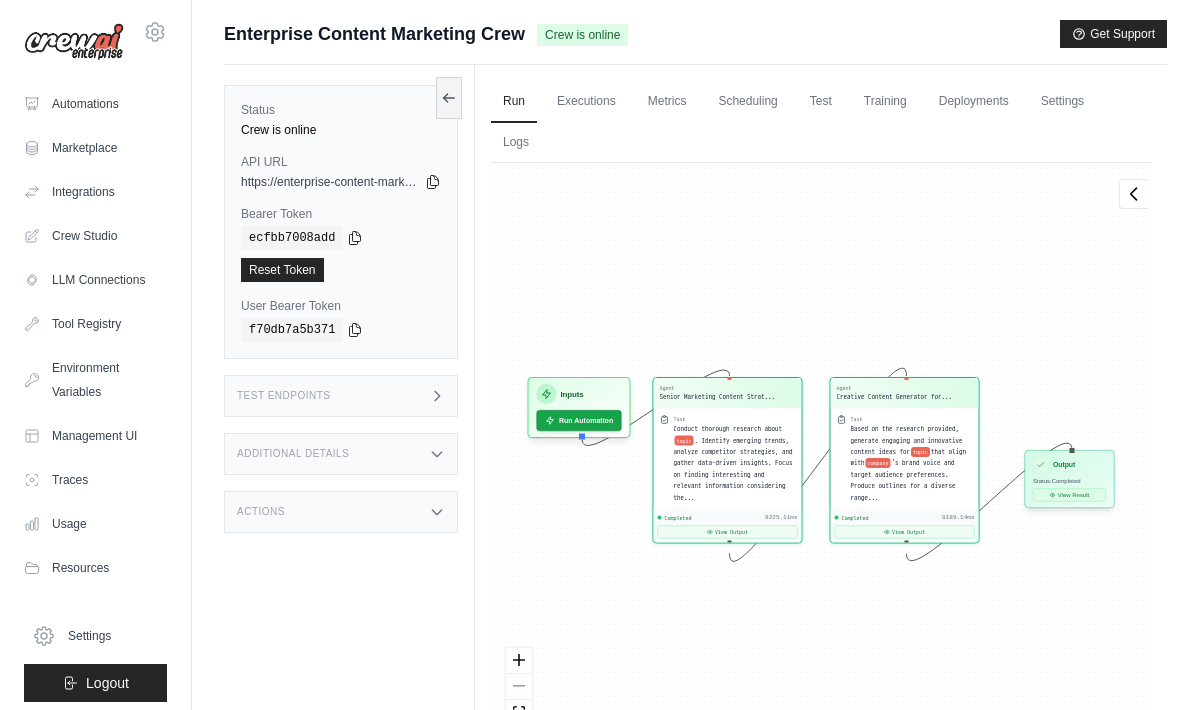 click on "View Result" at bounding box center (1069, 495) 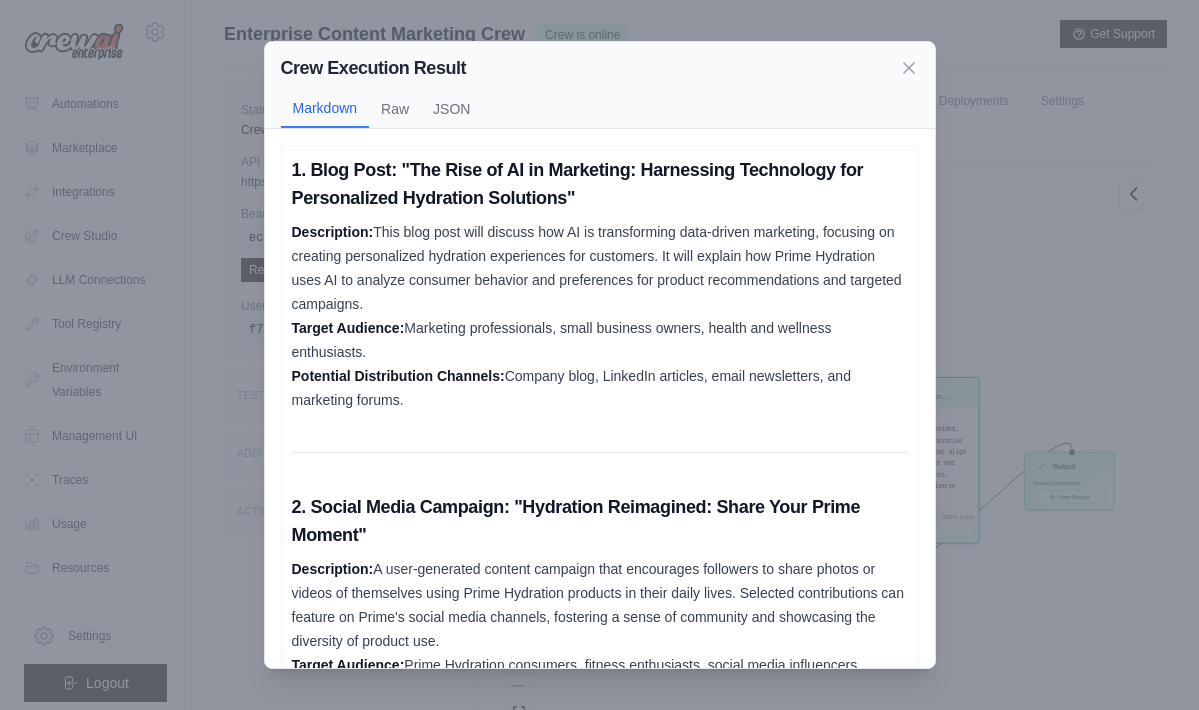 scroll, scrollTop: -1, scrollLeft: 0, axis: vertical 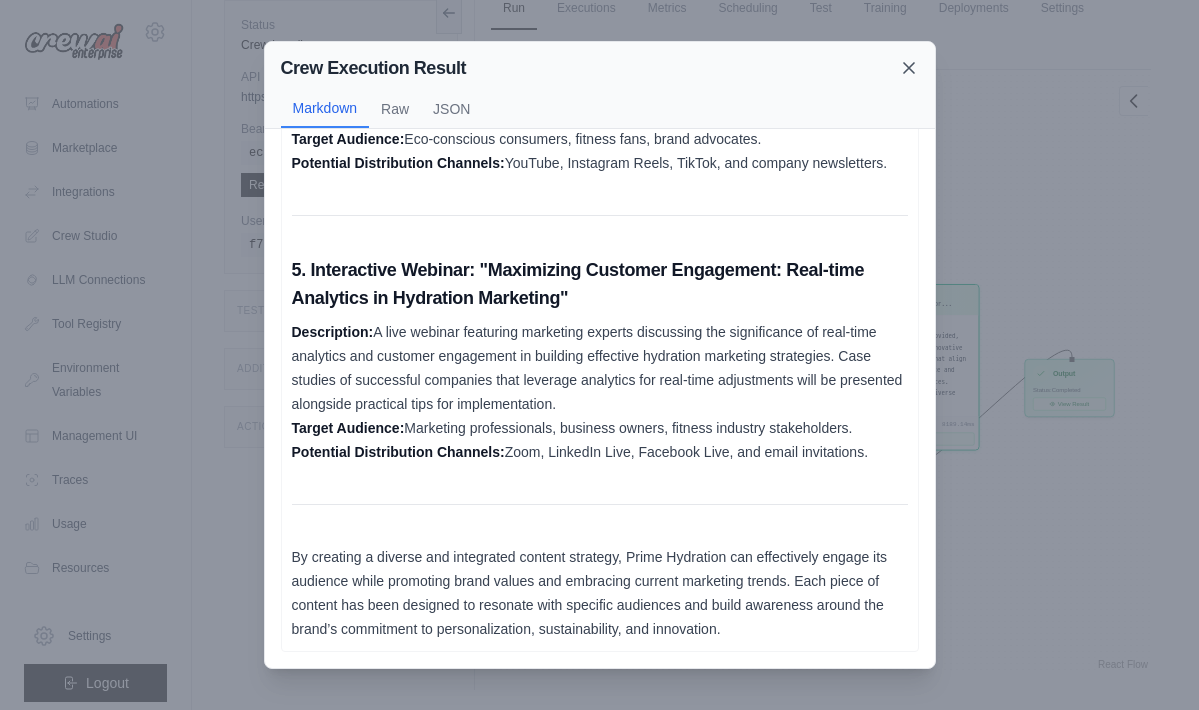 click 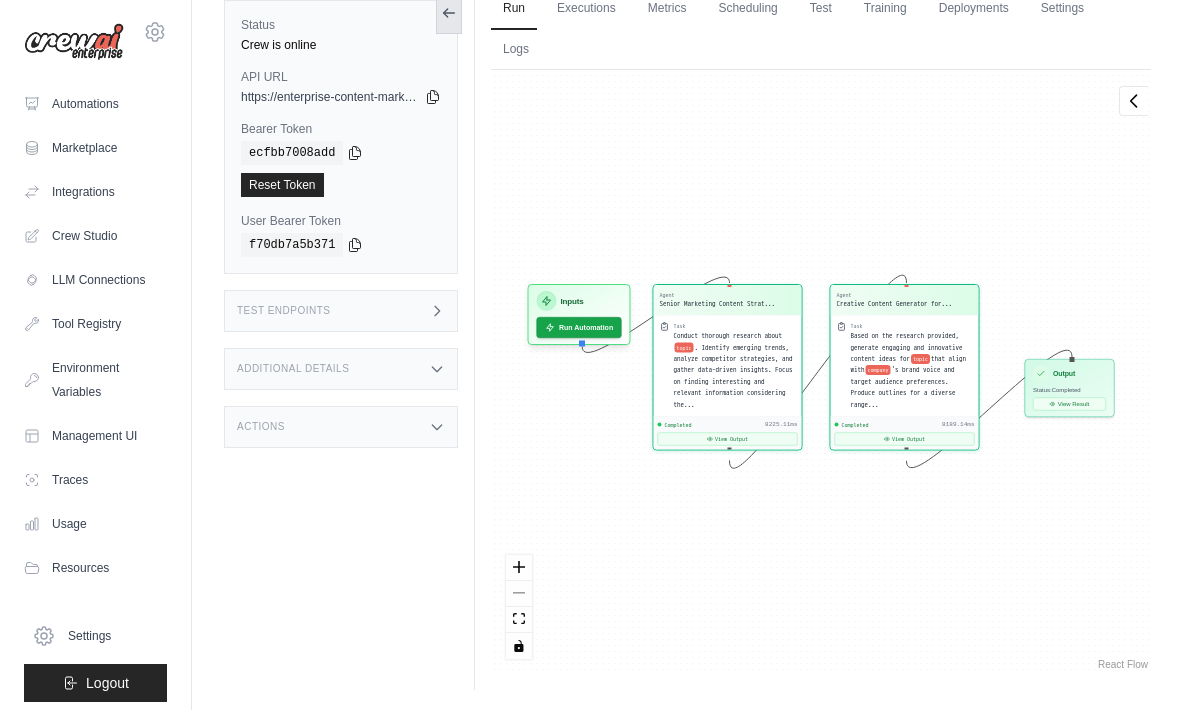click at bounding box center (449, 13) 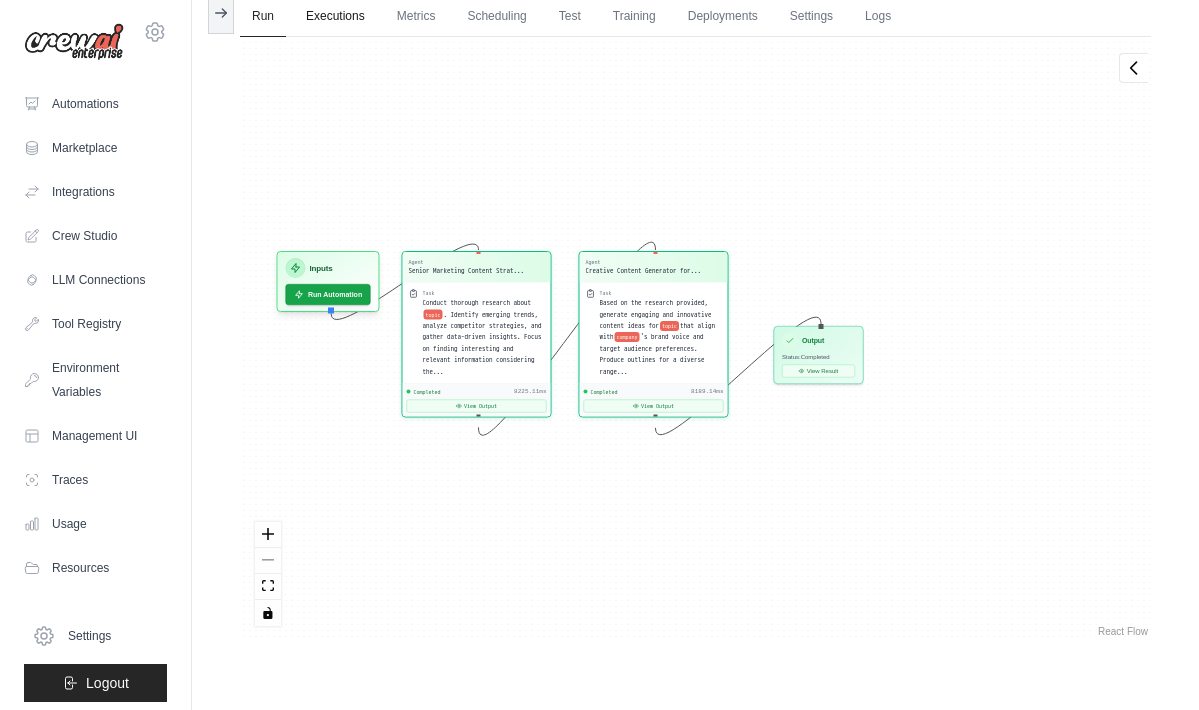 click on "Executions" at bounding box center [335, 17] 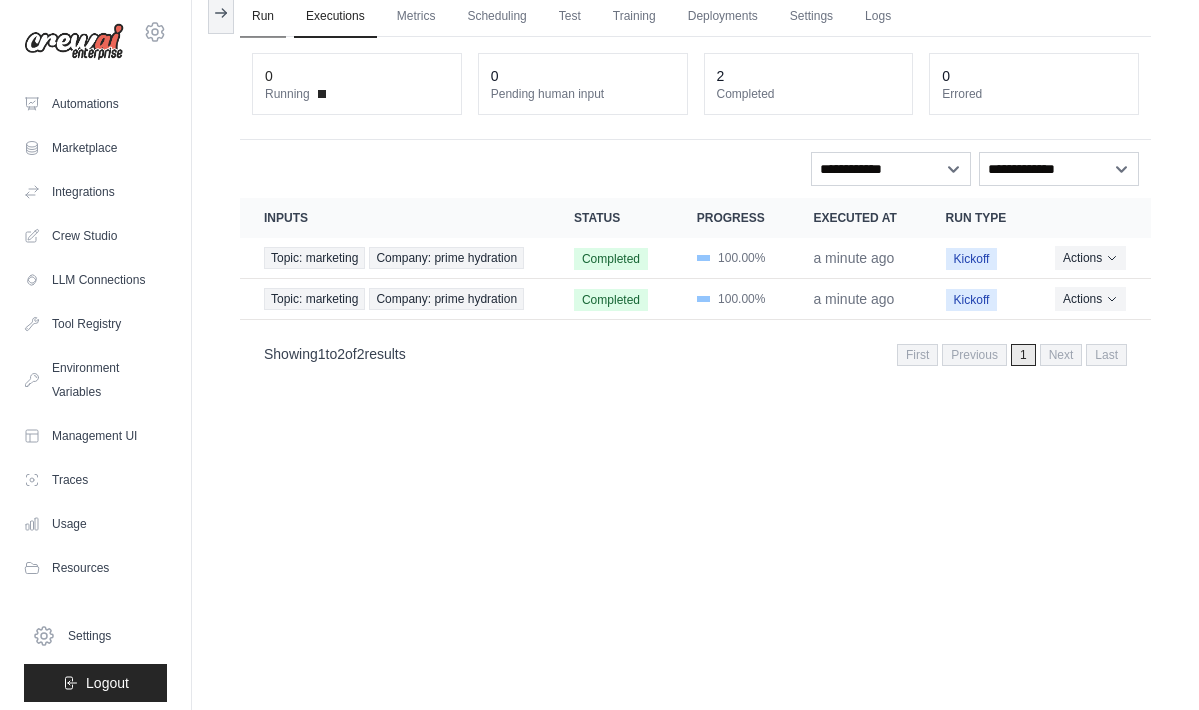 click on "Run" at bounding box center (263, 17) 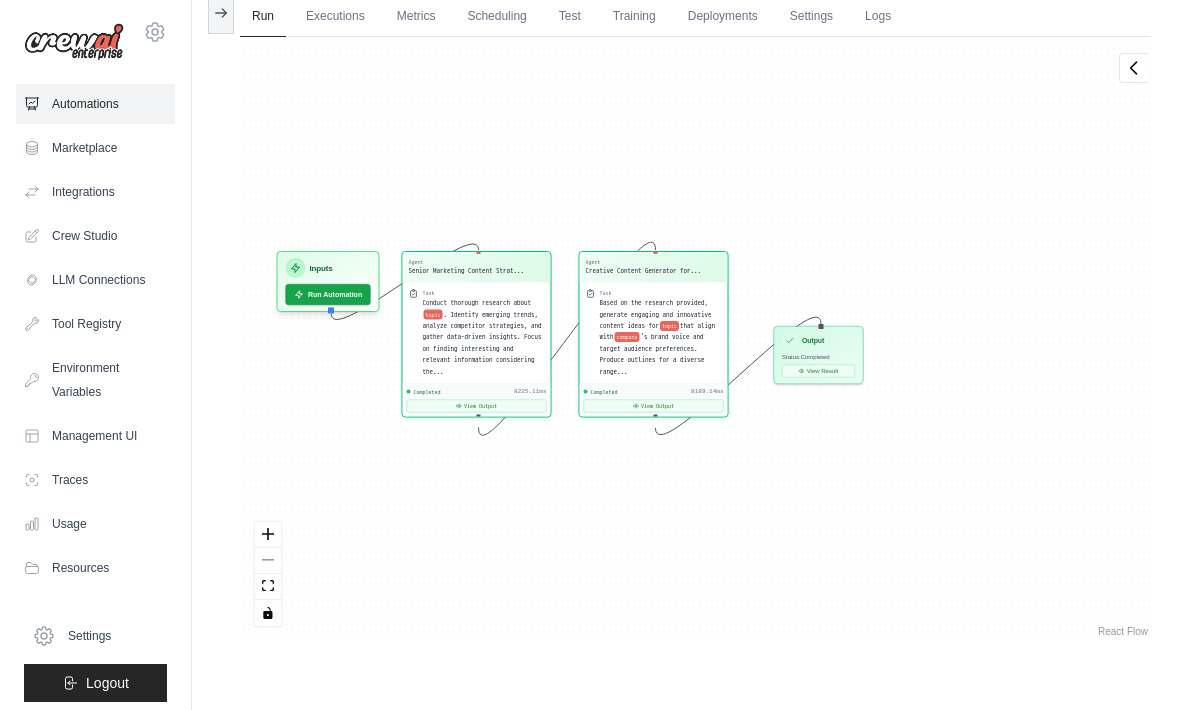 click on "Automations" at bounding box center [95, 104] 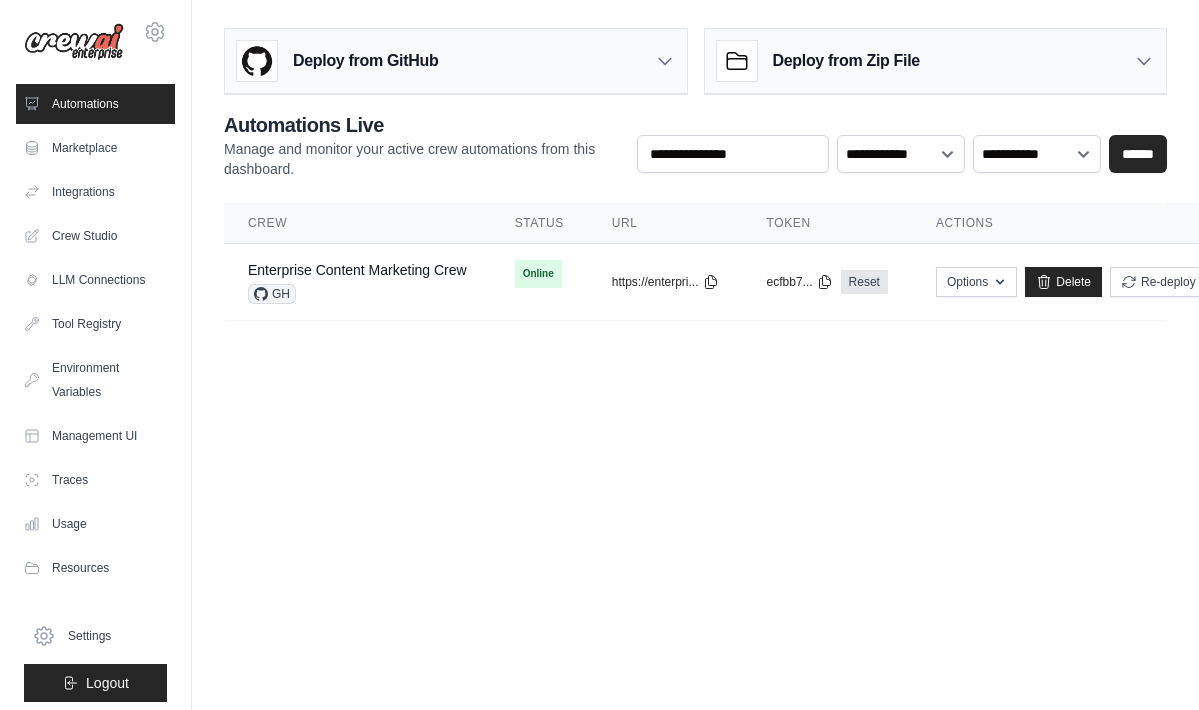 scroll, scrollTop: 0, scrollLeft: 0, axis: both 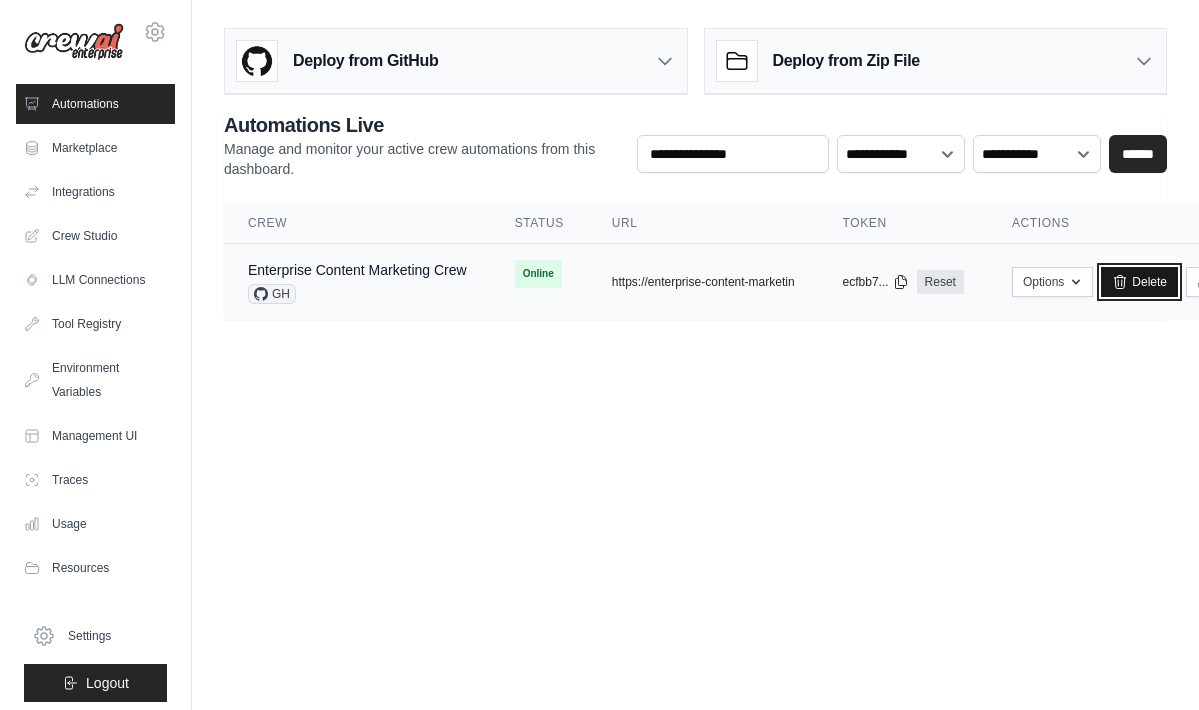 click on "Delete" at bounding box center [1139, 282] 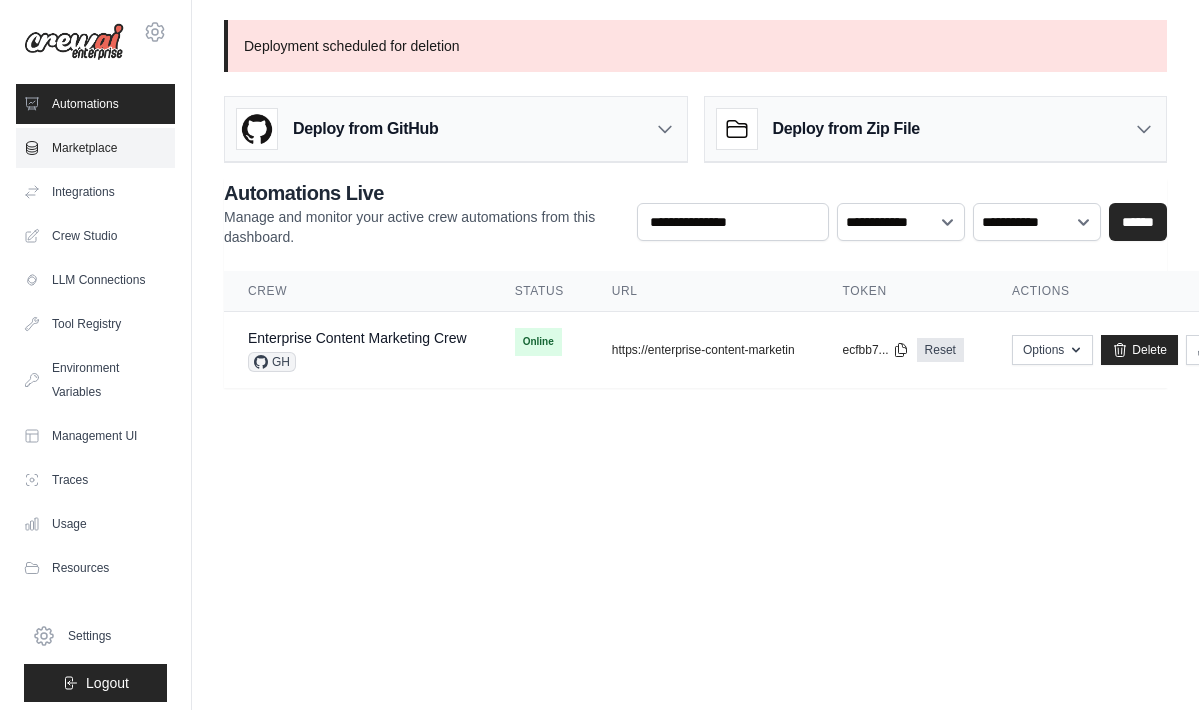 scroll, scrollTop: 0, scrollLeft: 0, axis: both 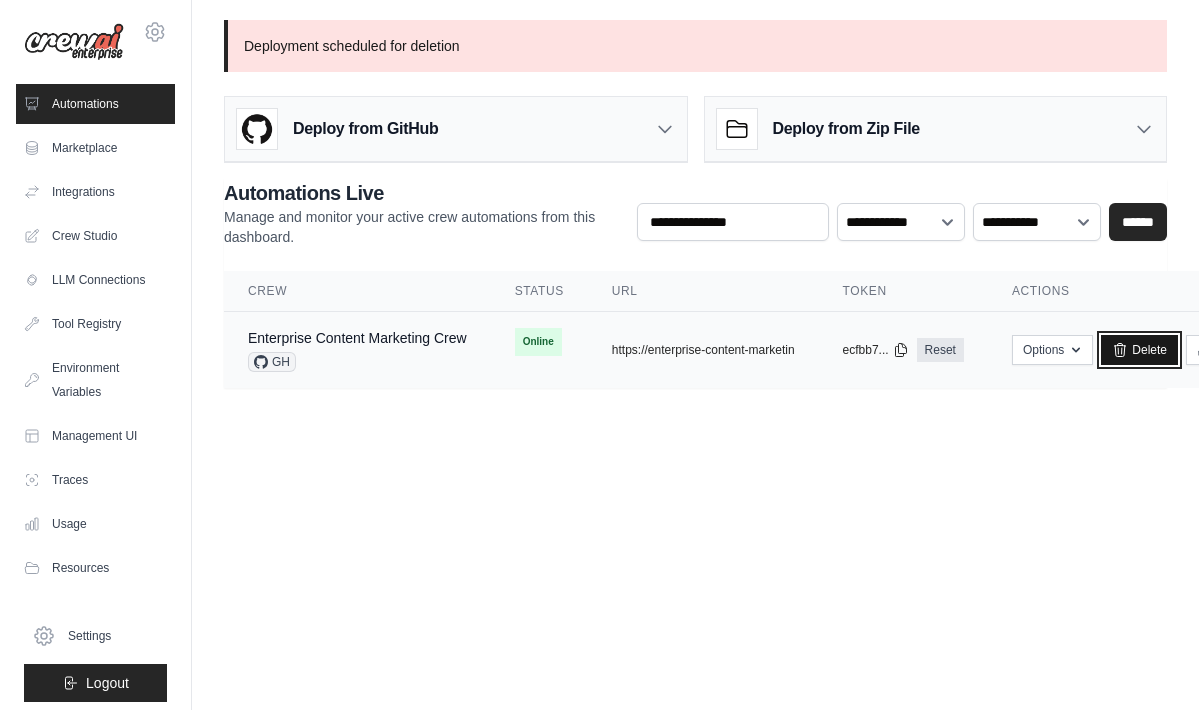 click on "Delete" at bounding box center (1139, 350) 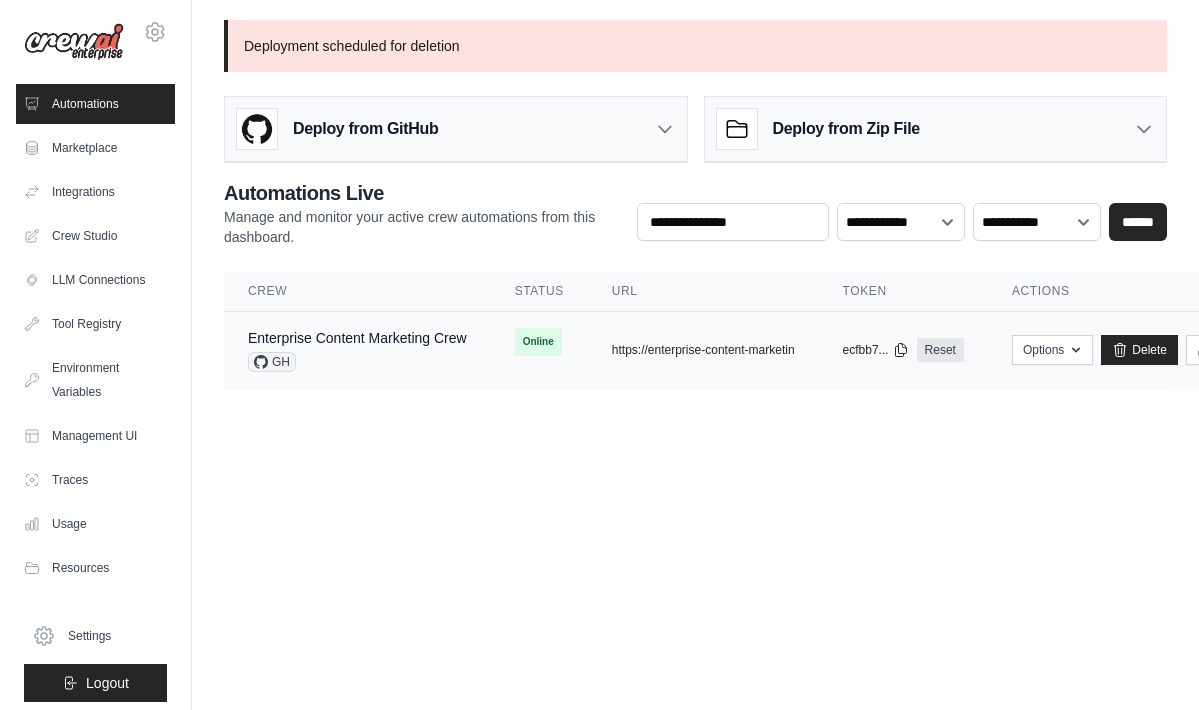 scroll, scrollTop: 0, scrollLeft: 0, axis: both 